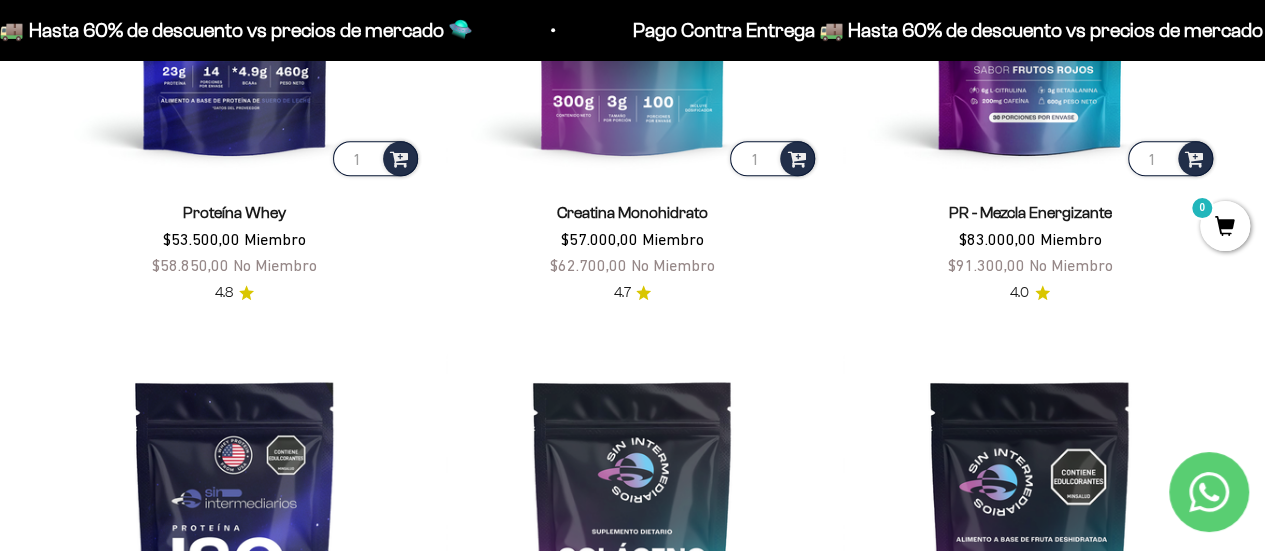 scroll, scrollTop: 1090, scrollLeft: 0, axis: vertical 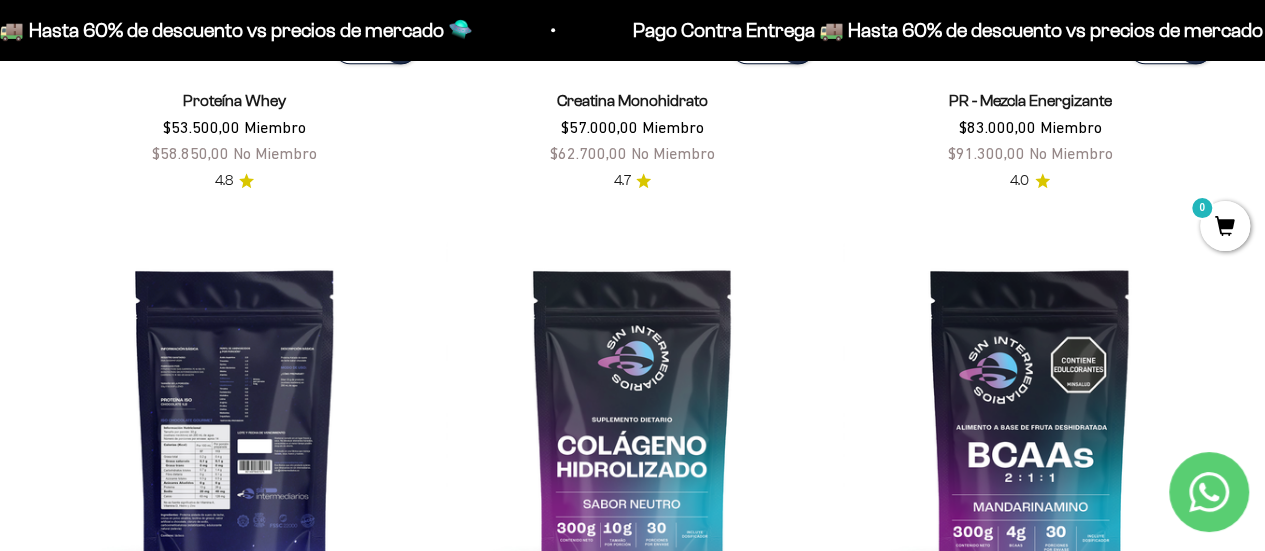 click at bounding box center [235, 428] 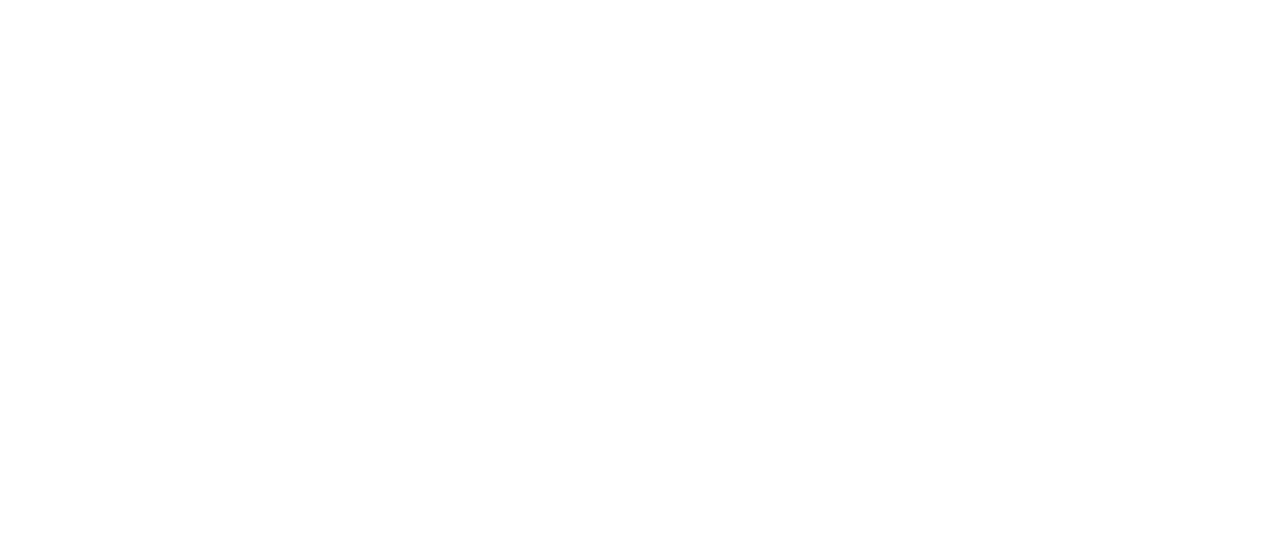 scroll, scrollTop: 0, scrollLeft: 0, axis: both 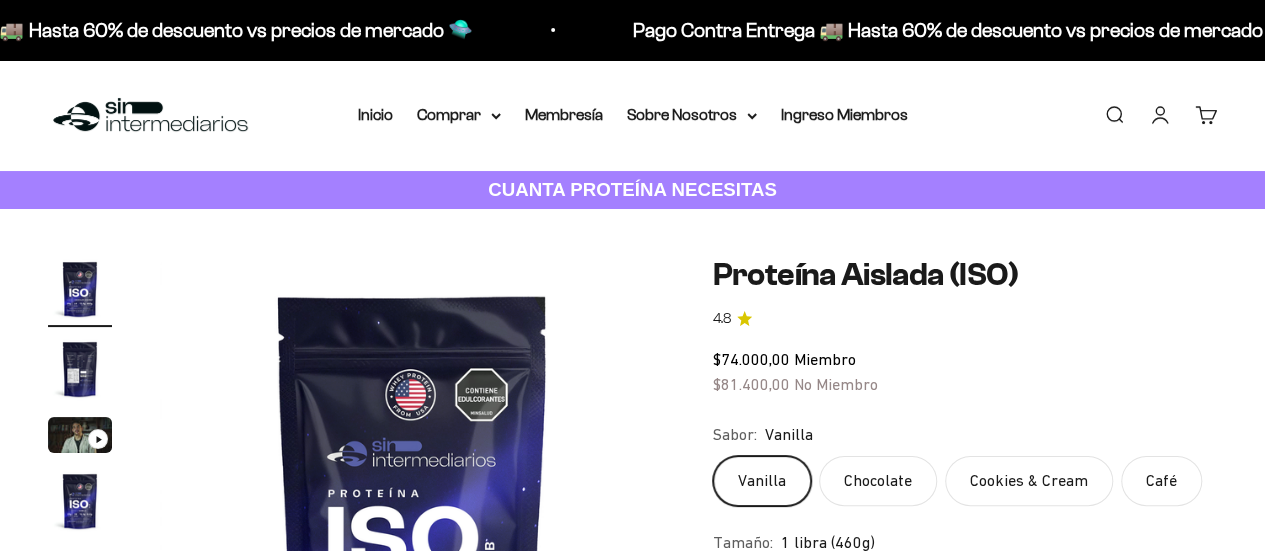 click at bounding box center (98, 439) 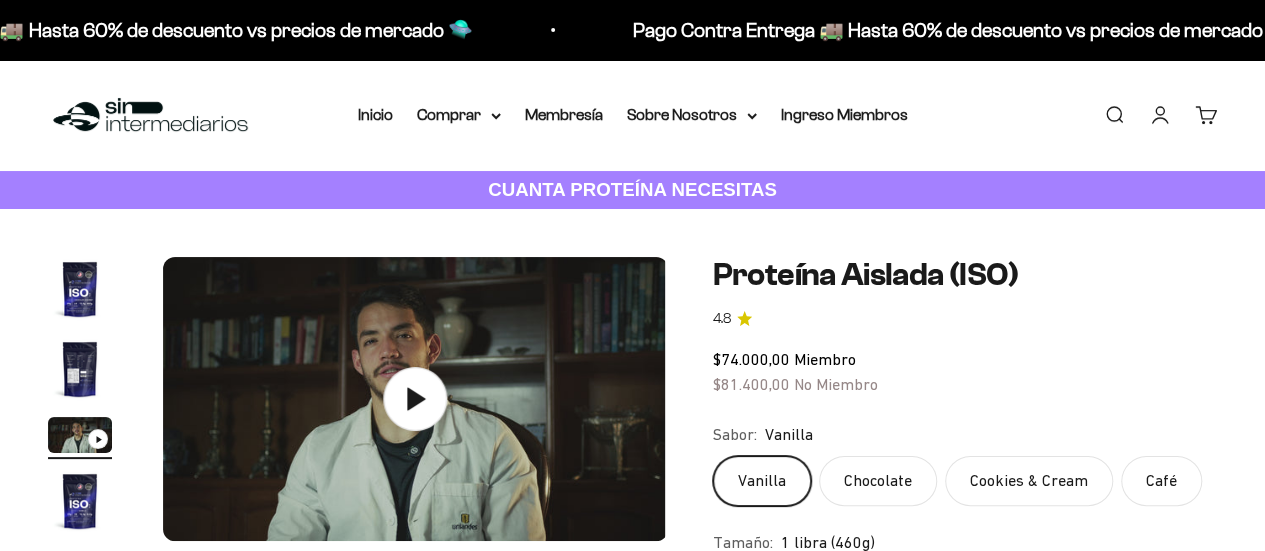 scroll, scrollTop: 0, scrollLeft: 1032, axis: horizontal 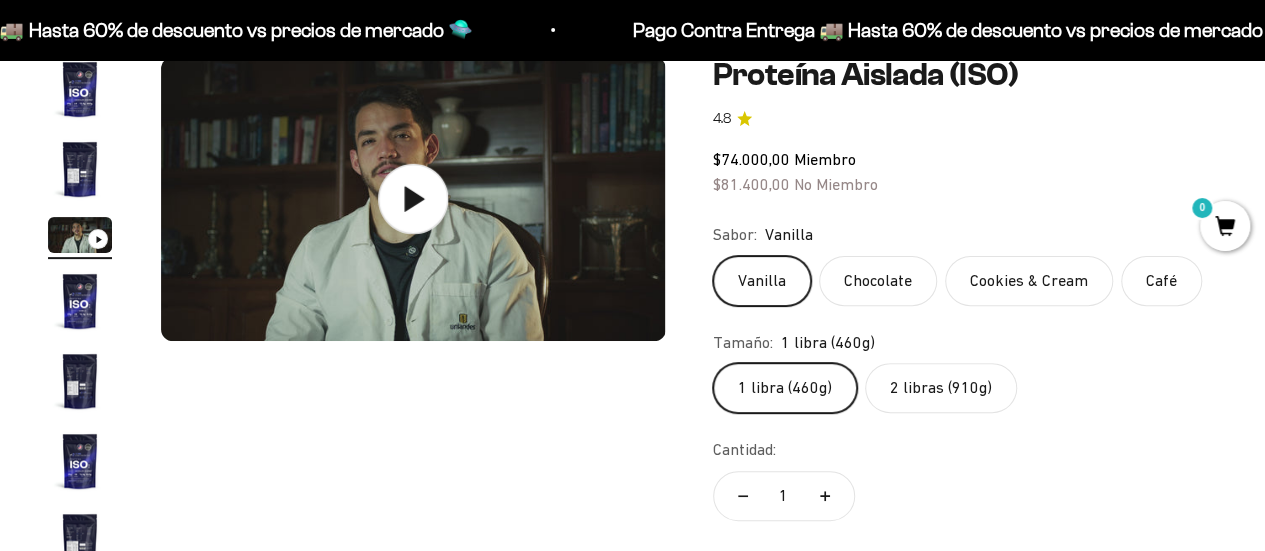 click 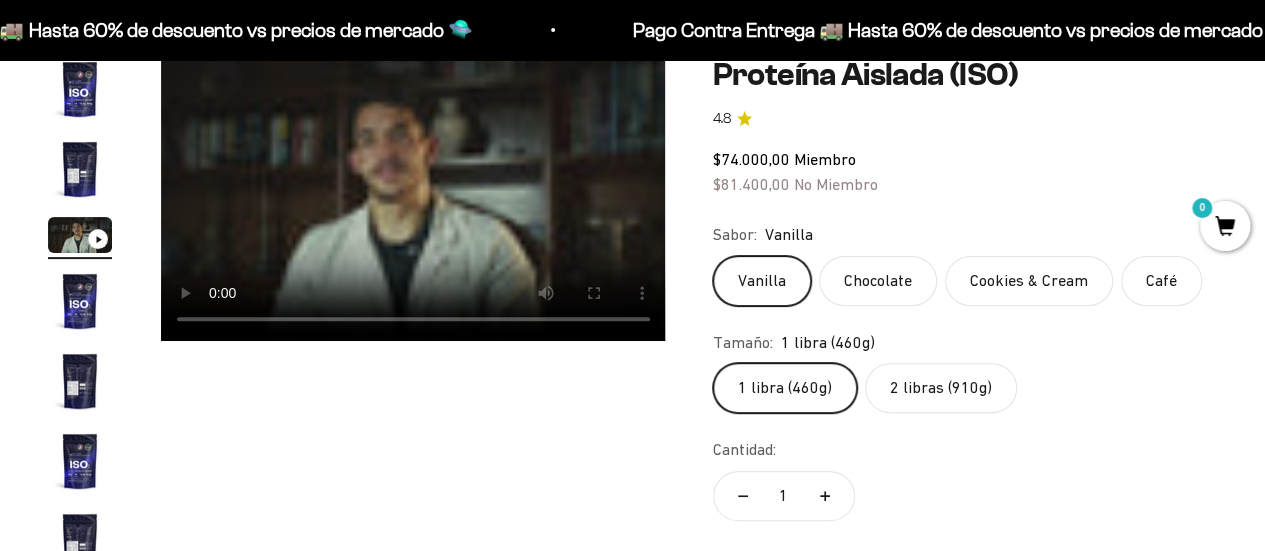 scroll, scrollTop: 0, scrollLeft: 0, axis: both 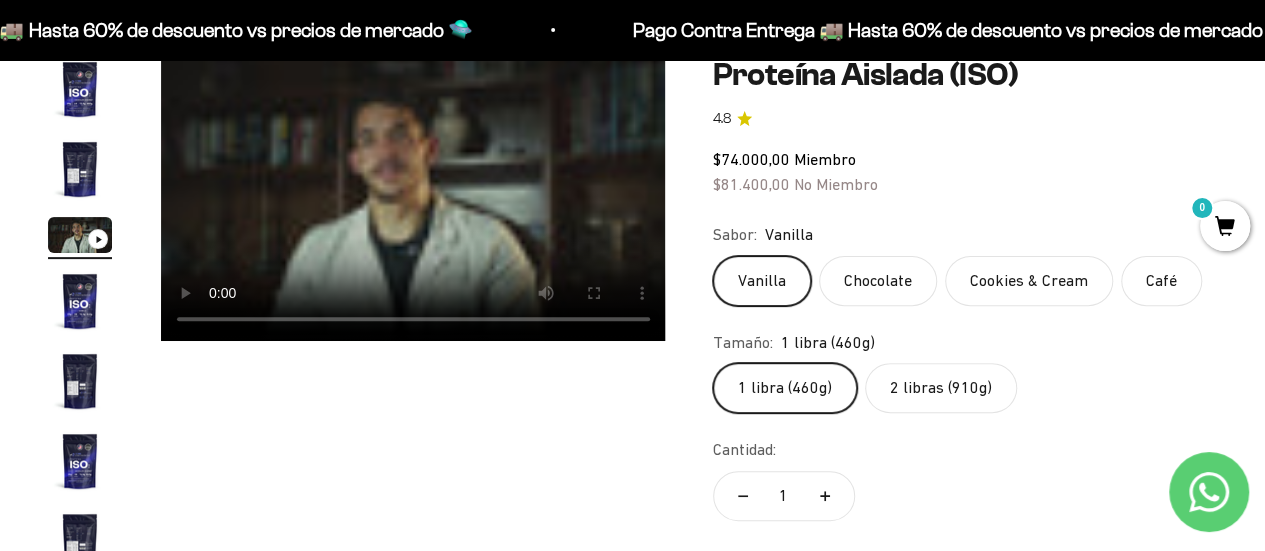 type 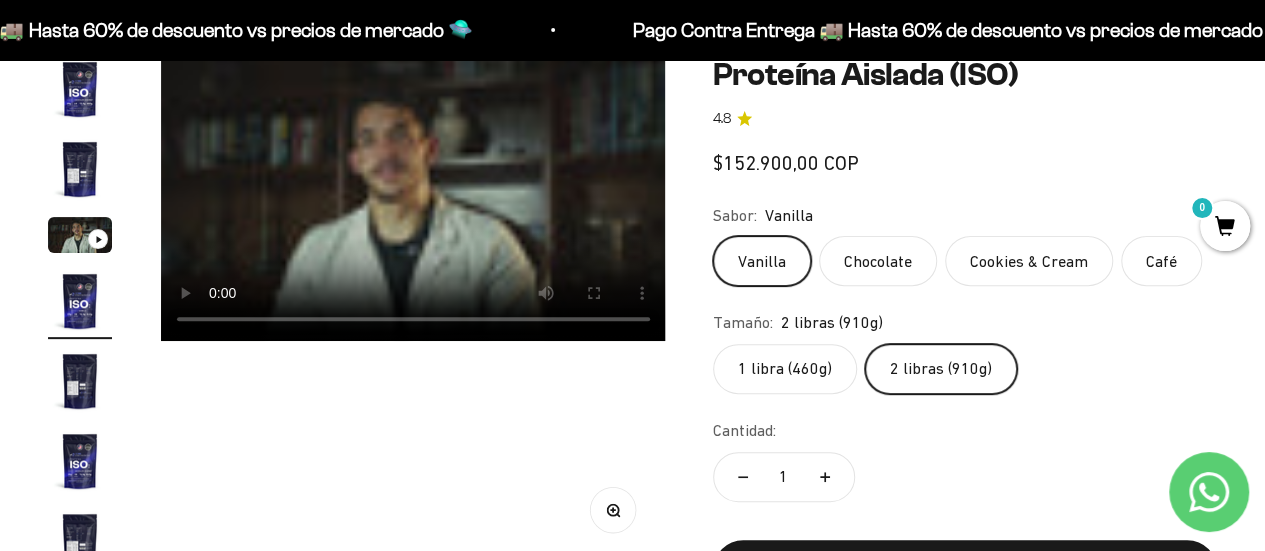 scroll, scrollTop: 0, scrollLeft: 1549, axis: horizontal 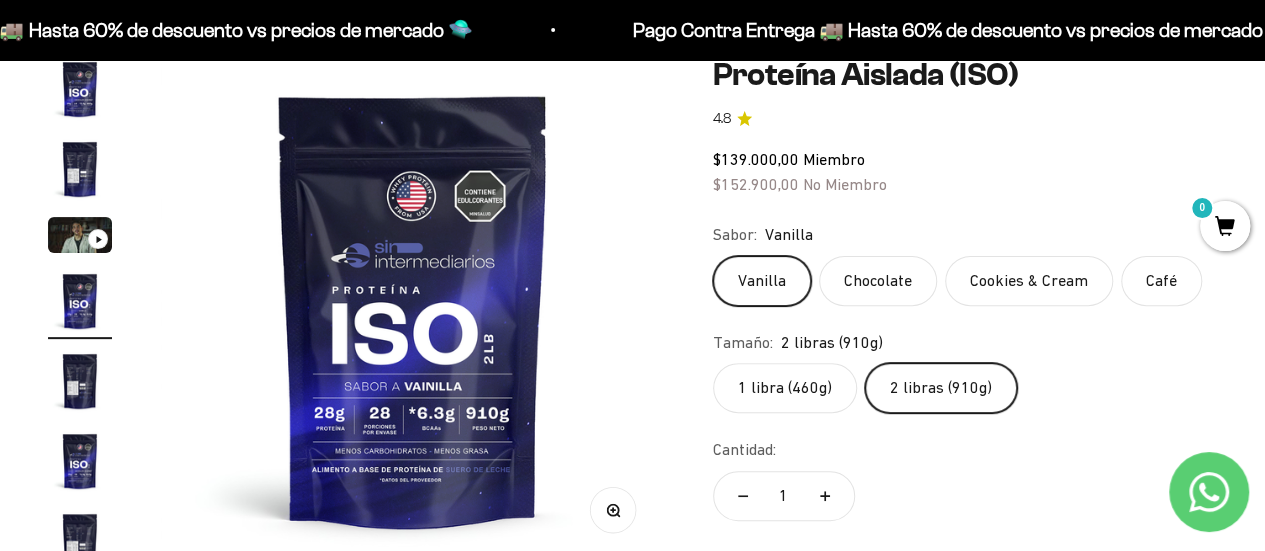 click at bounding box center (98, 239) 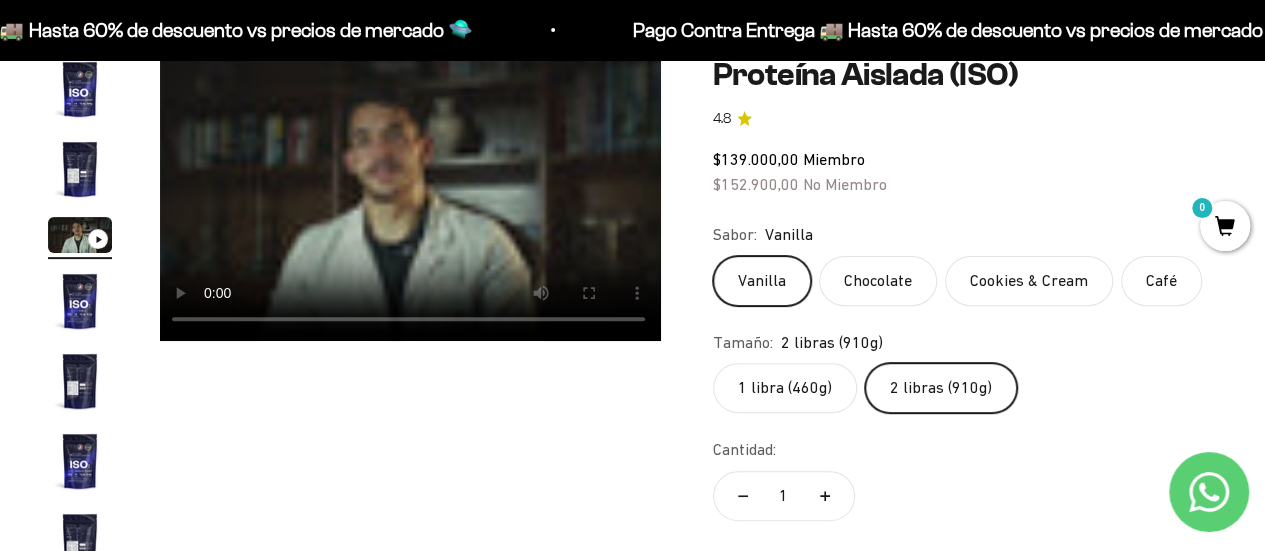 scroll, scrollTop: 0, scrollLeft: 1032, axis: horizontal 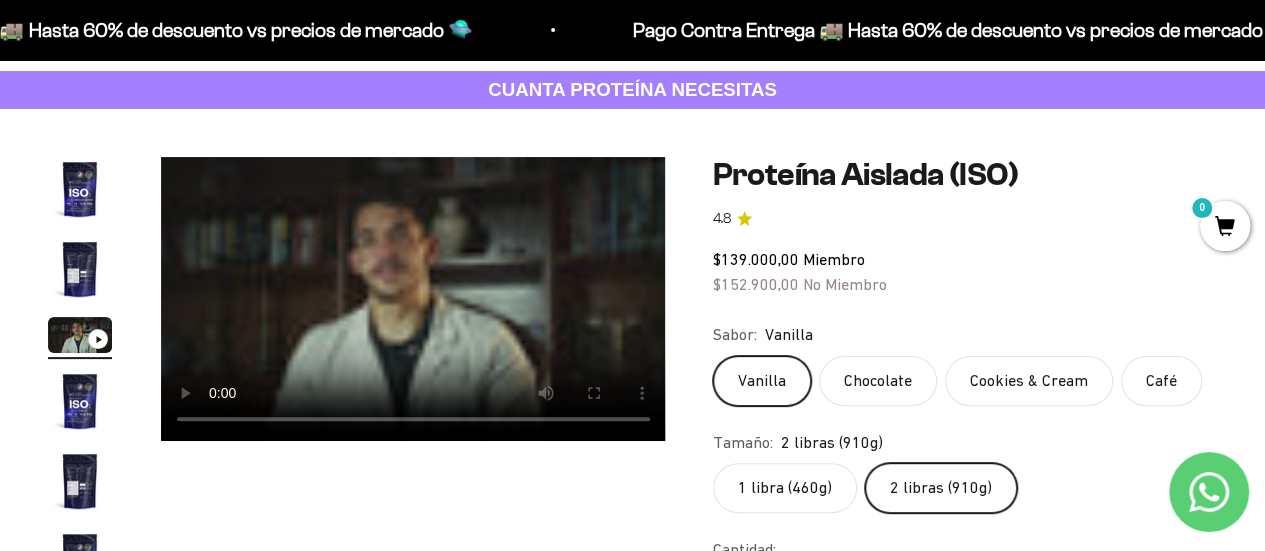 click on "1 libra (460g)" 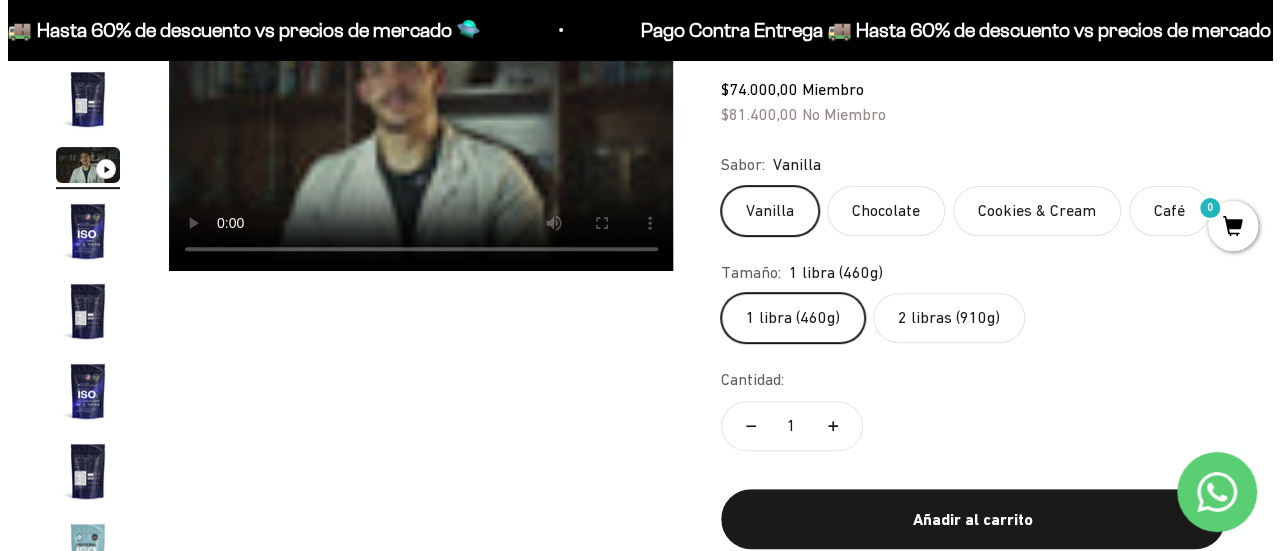 scroll, scrollTop: 300, scrollLeft: 0, axis: vertical 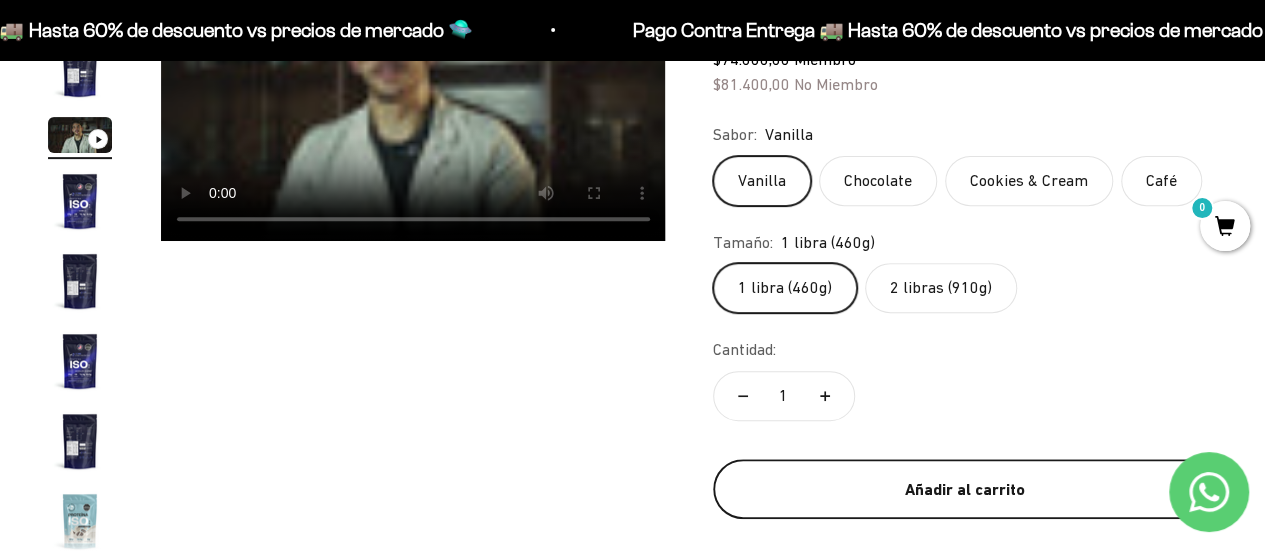click on "Añadir al carrito" at bounding box center (965, 489) 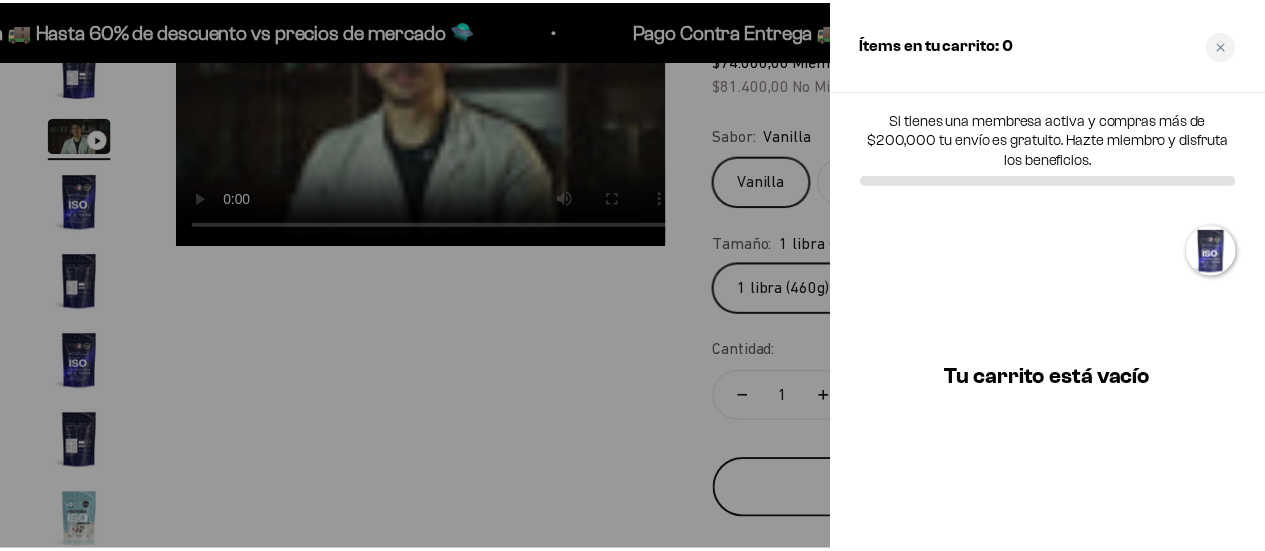 scroll, scrollTop: 0, scrollLeft: 1049, axis: horizontal 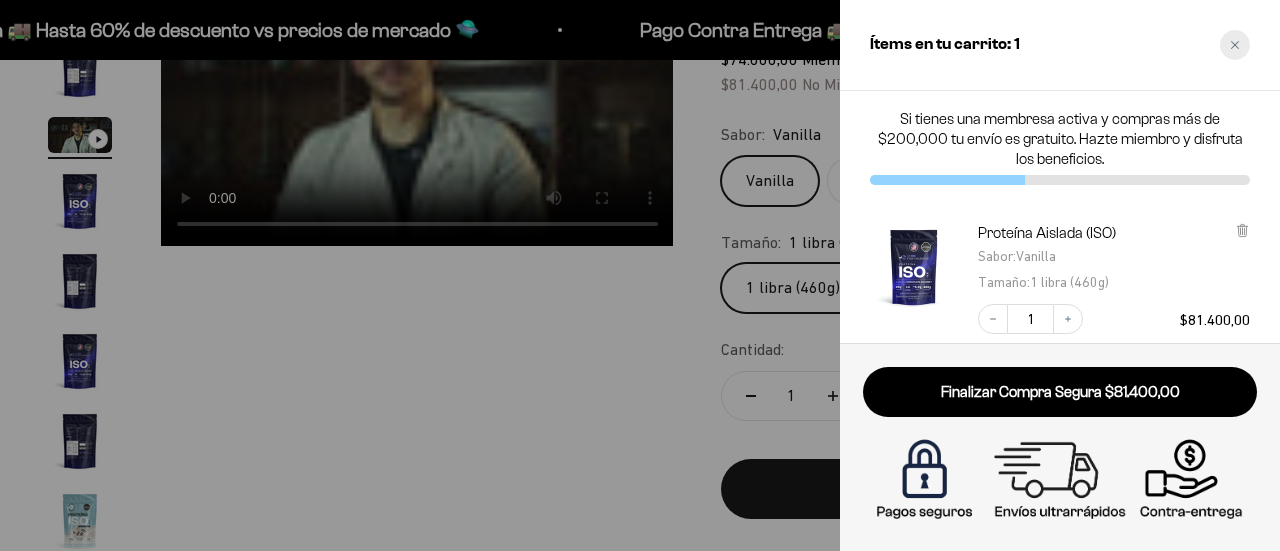 click 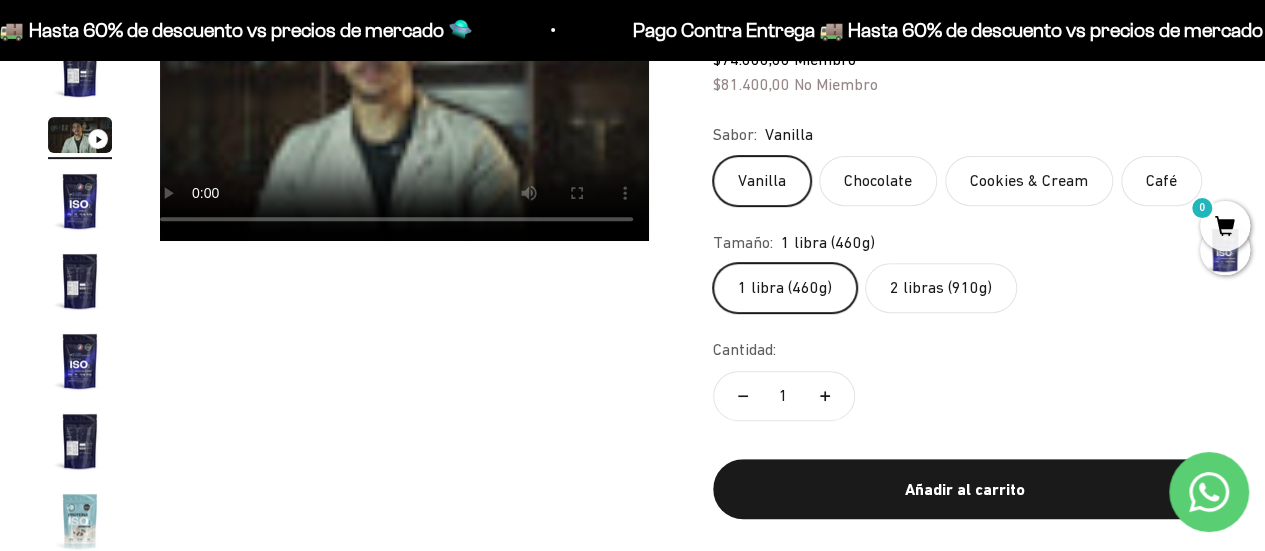 scroll, scrollTop: 0, scrollLeft: 1032, axis: horizontal 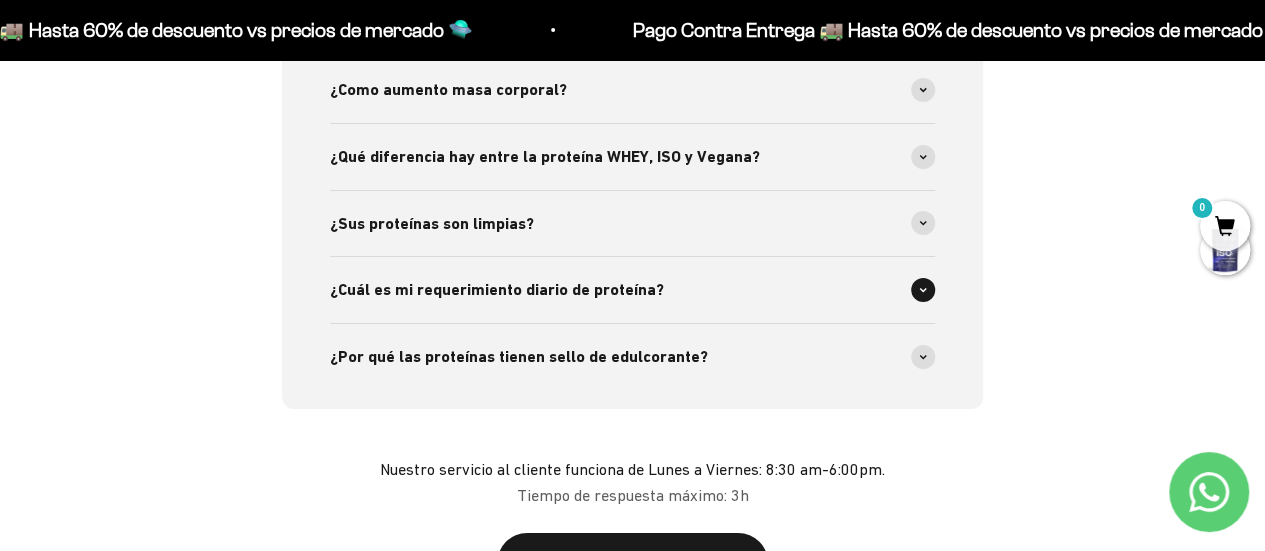 click on "¿Por qué las proteínas tienen sello de edulcorante?" at bounding box center [632, 357] 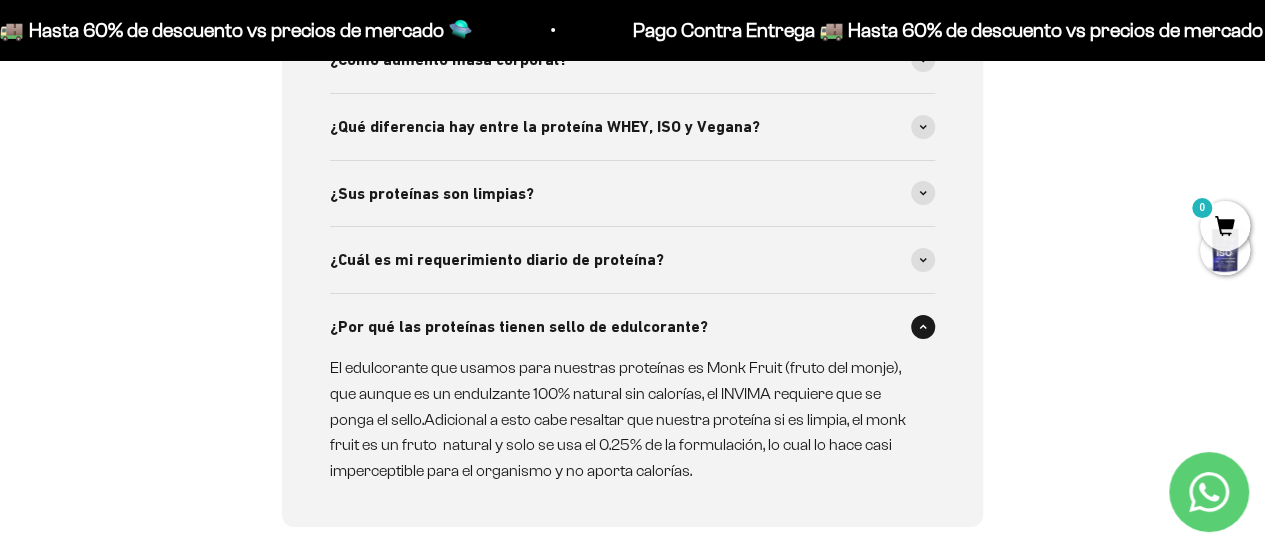 scroll, scrollTop: 3300, scrollLeft: 0, axis: vertical 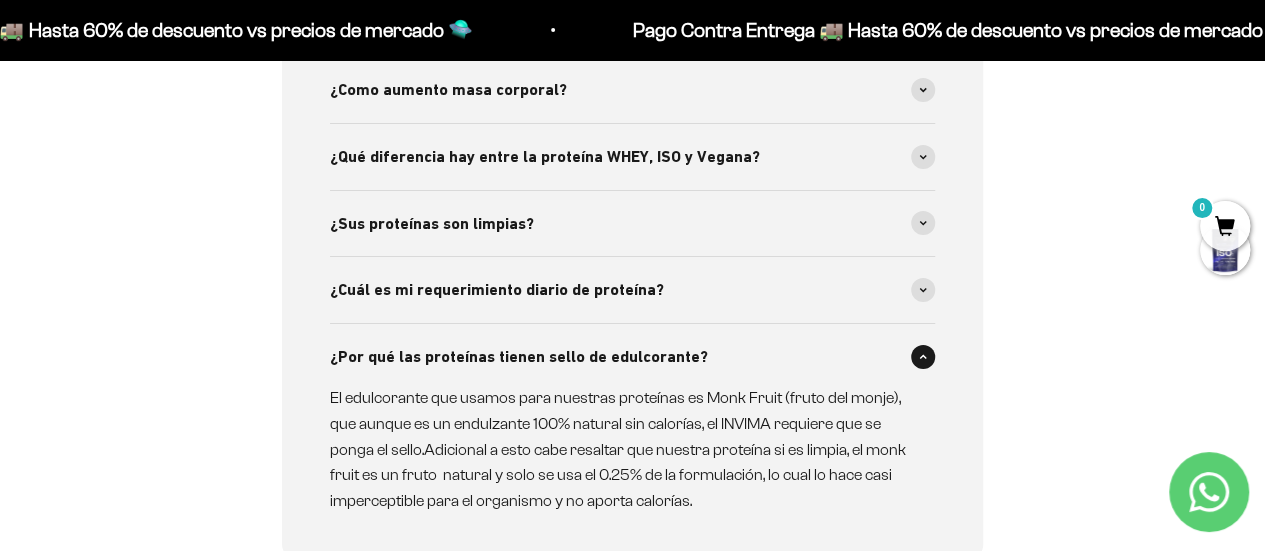 click on "¿Por qué las proteínas tienen sello de edulcorante?" at bounding box center (632, 357) 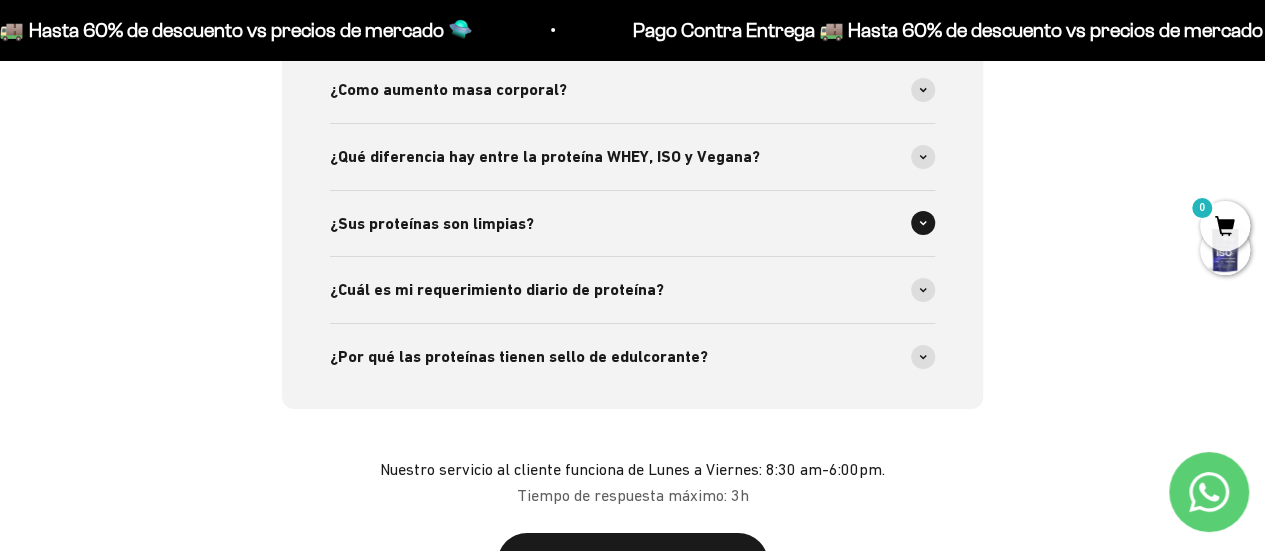 click on "¿Sus proteínas son limpias?" at bounding box center [632, 224] 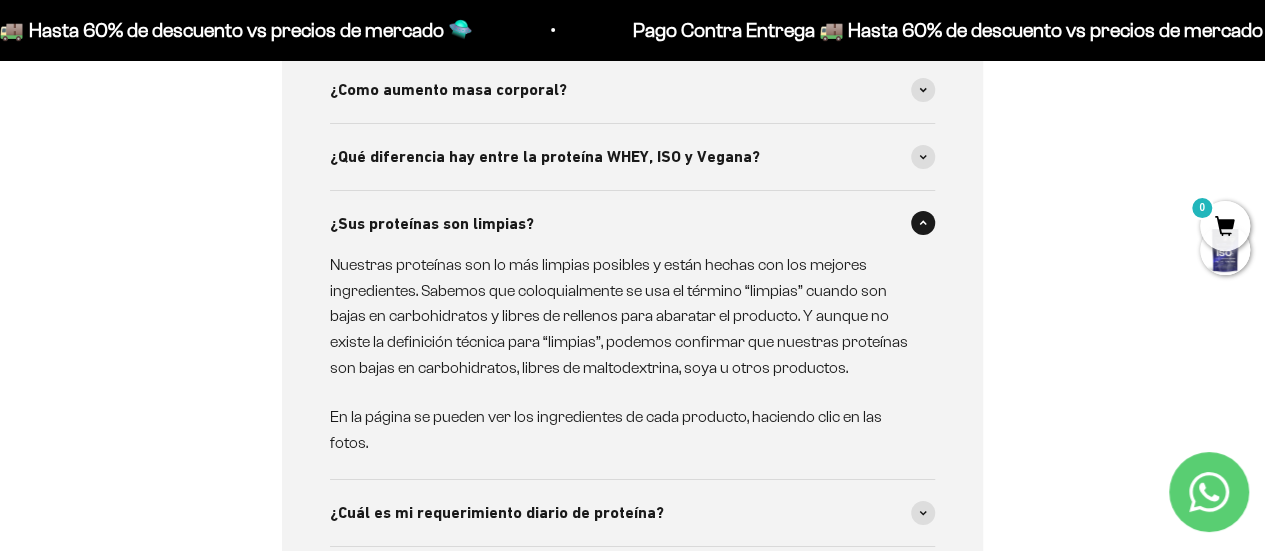click on "¿Sus proteínas son limpias?" at bounding box center [632, 224] 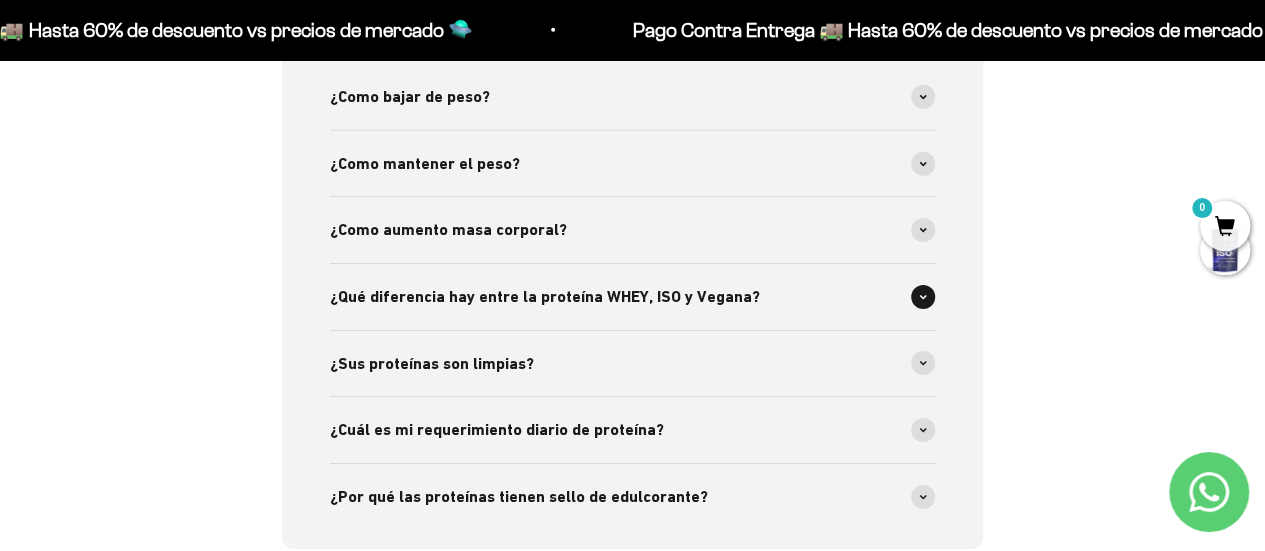 scroll, scrollTop: 3100, scrollLeft: 0, axis: vertical 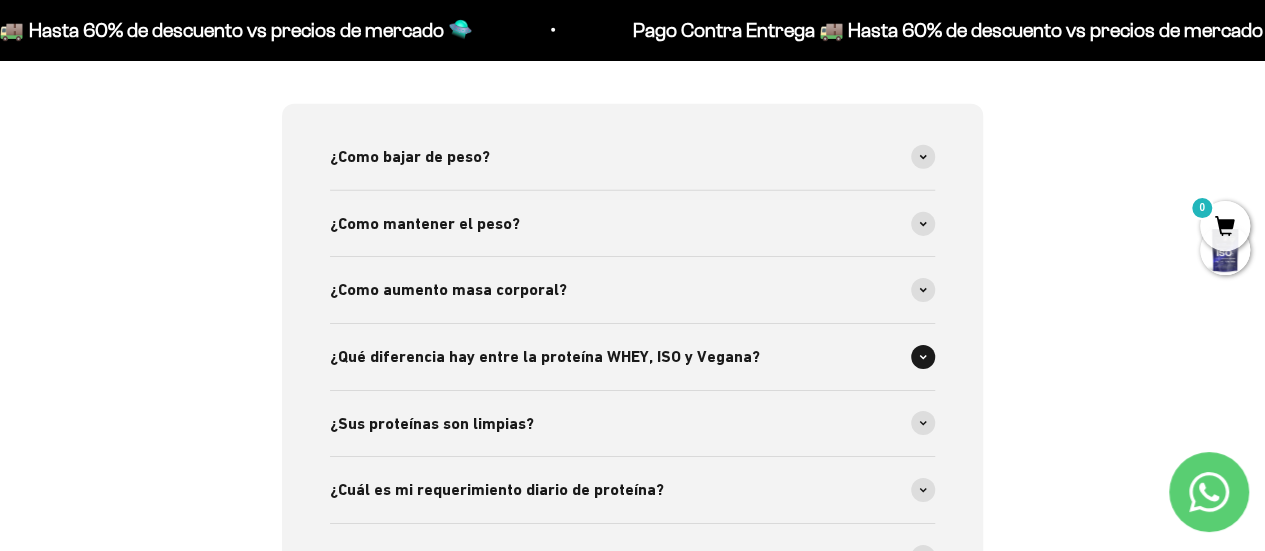 click on "¿Qué diferencia hay entre la proteína WHEY, ISO y Vegana?" at bounding box center [632, 357] 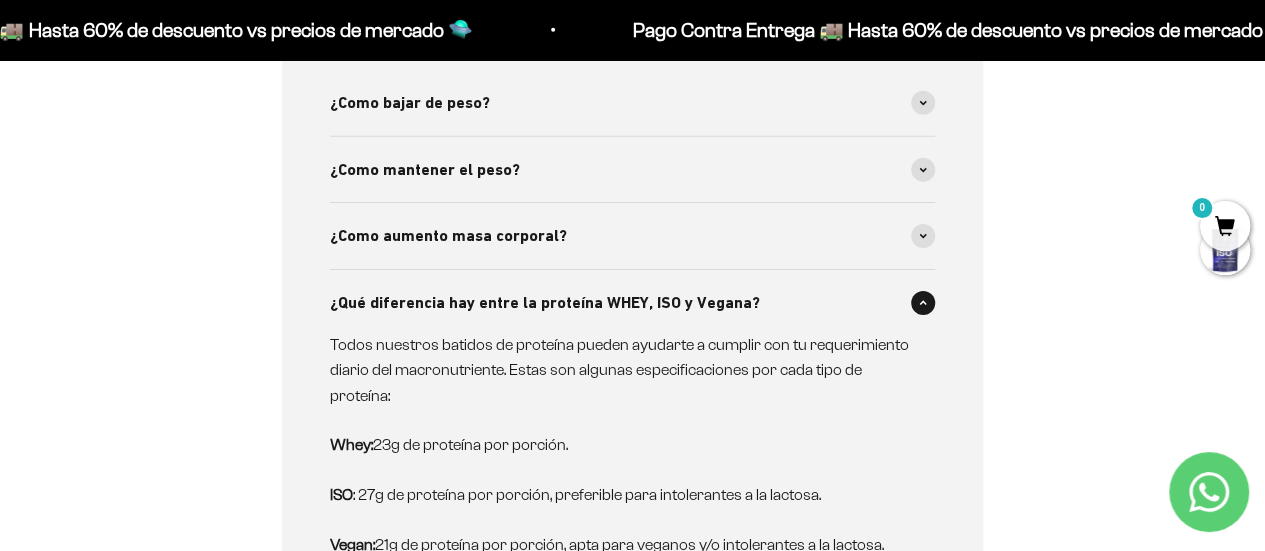 scroll, scrollTop: 3100, scrollLeft: 0, axis: vertical 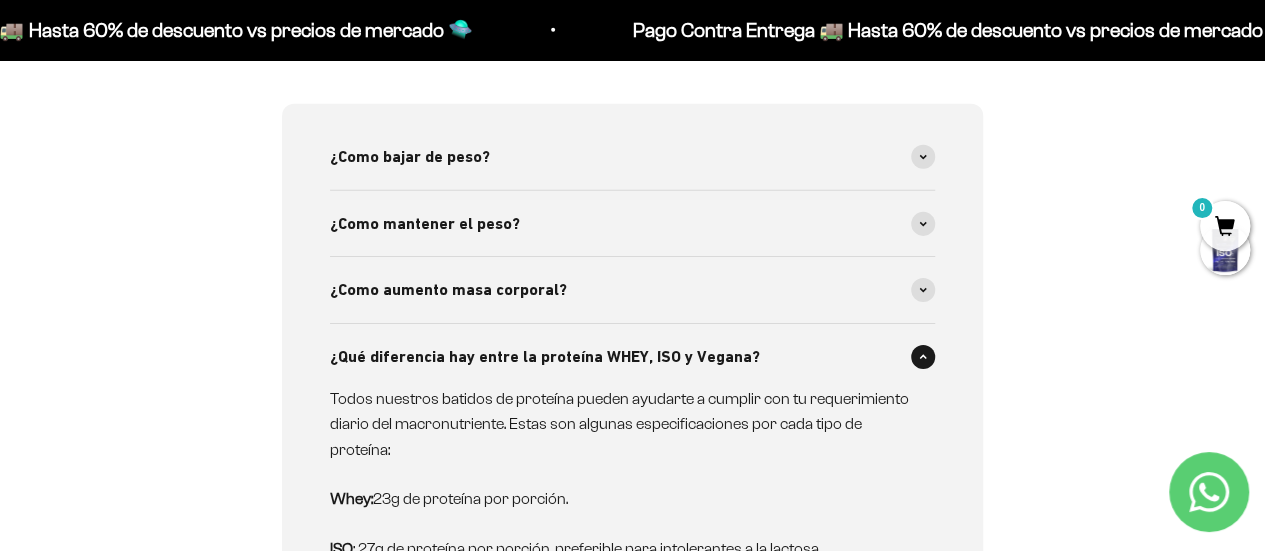 click on "¿Qué diferencia hay entre la proteína WHEY, ISO y Vegana?" at bounding box center (632, 357) 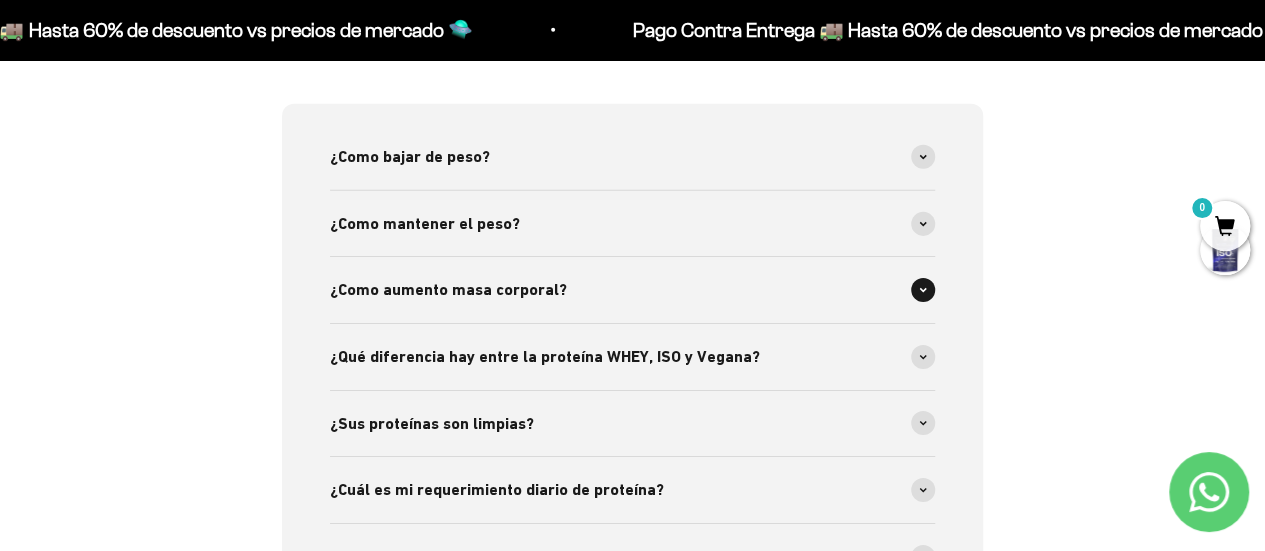 scroll, scrollTop: 3000, scrollLeft: 0, axis: vertical 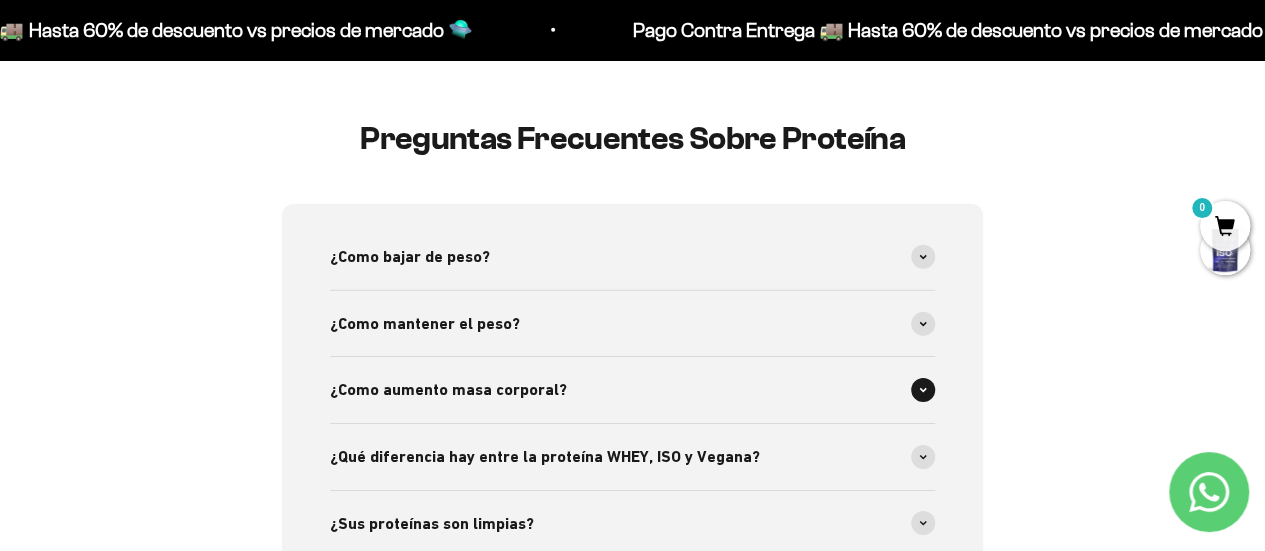 click on "¿Como aumento masa corporal?" at bounding box center [632, 390] 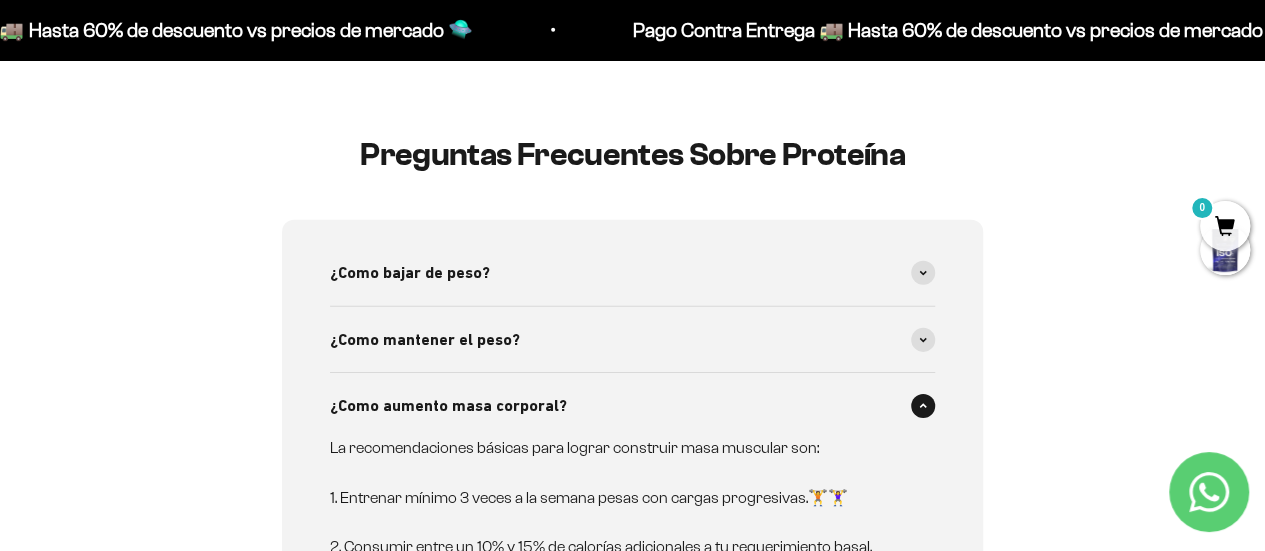 scroll, scrollTop: 2900, scrollLeft: 0, axis: vertical 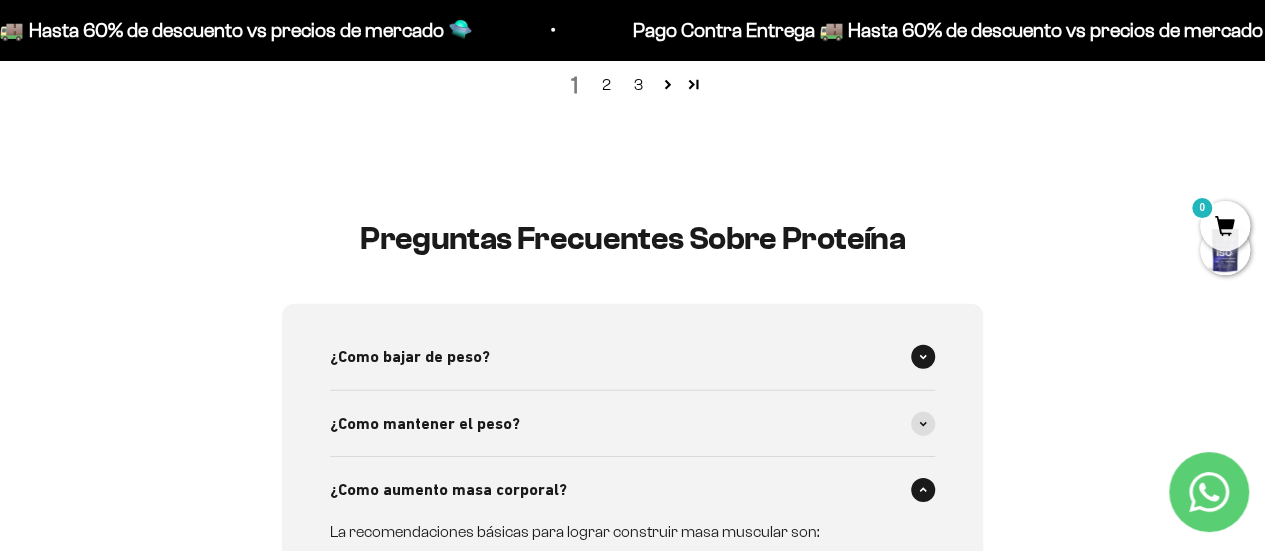 click on "¿Como bajar de peso?" at bounding box center (632, 357) 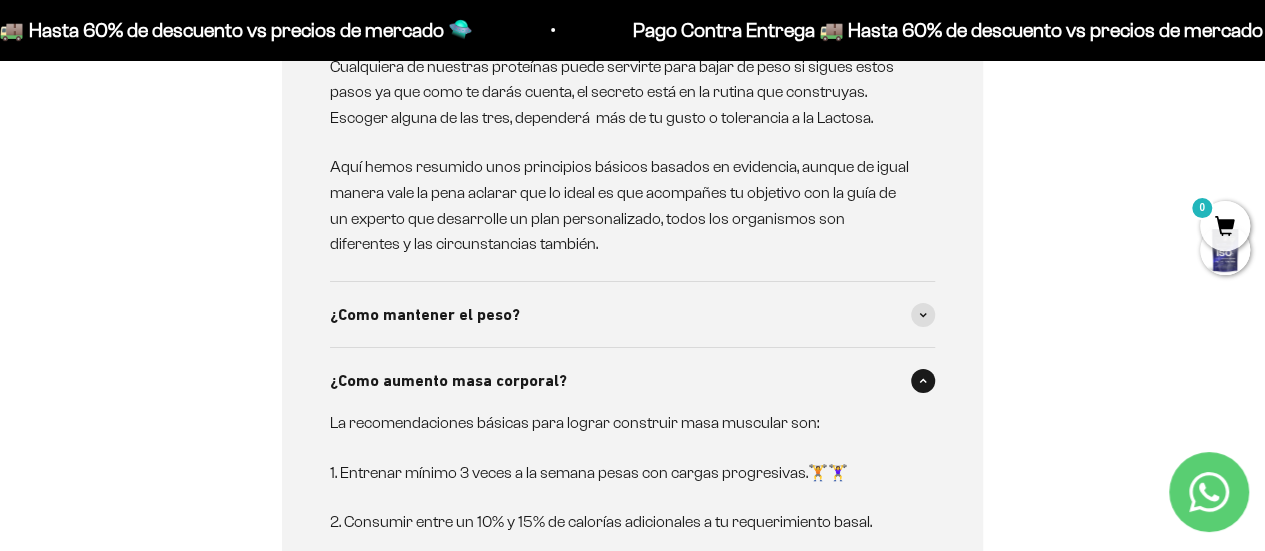 scroll, scrollTop: 3600, scrollLeft: 0, axis: vertical 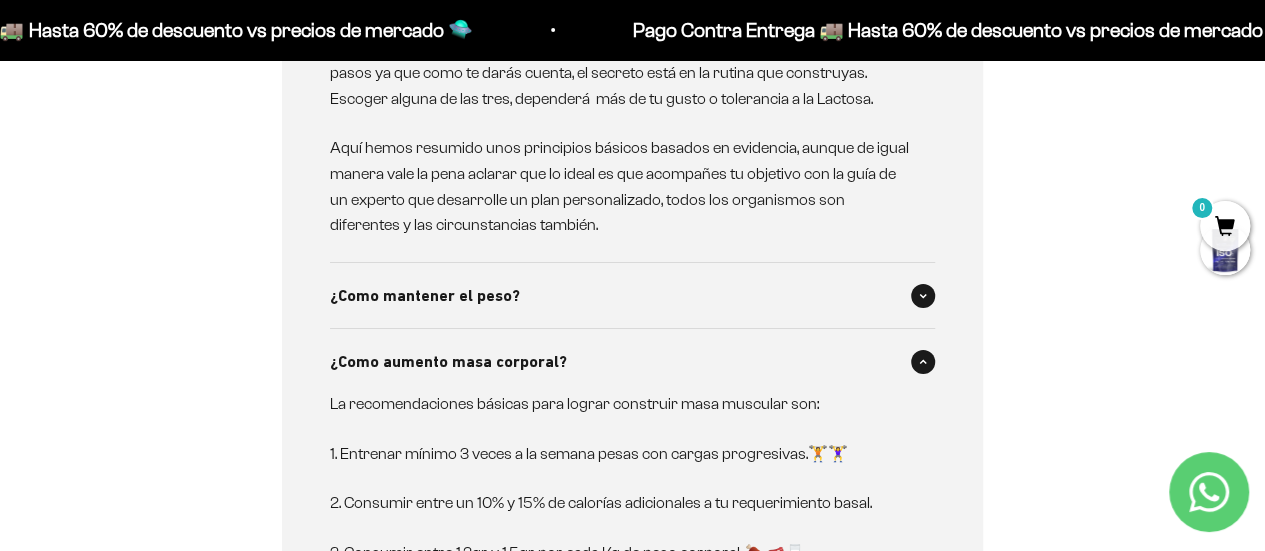 click on "¿Como mantener el peso?" at bounding box center [632, 296] 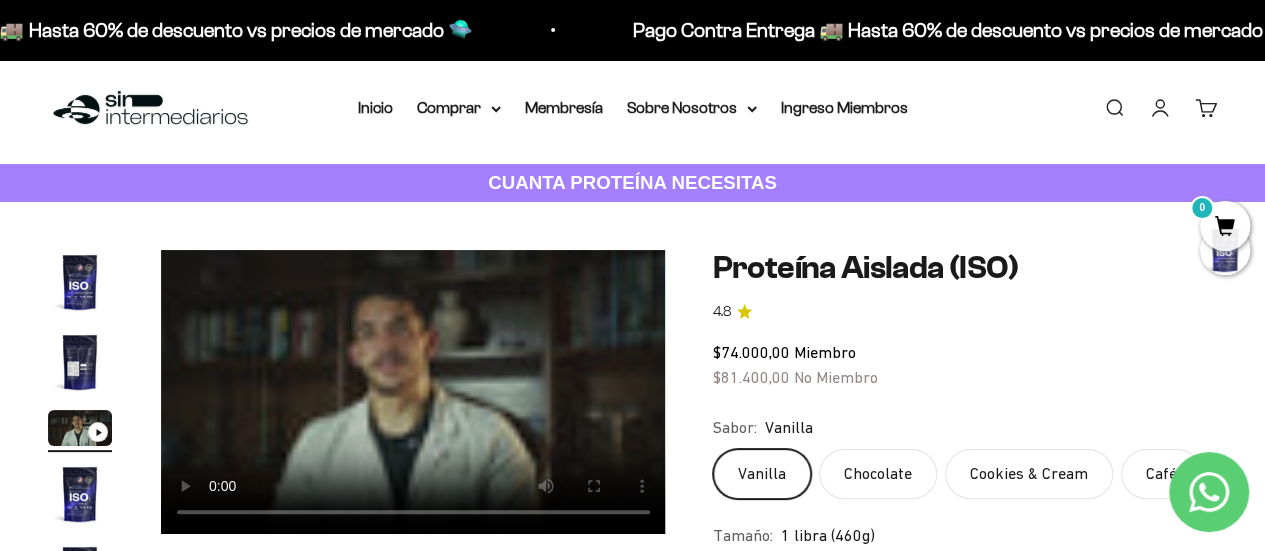 scroll, scrollTop: 0, scrollLeft: 0, axis: both 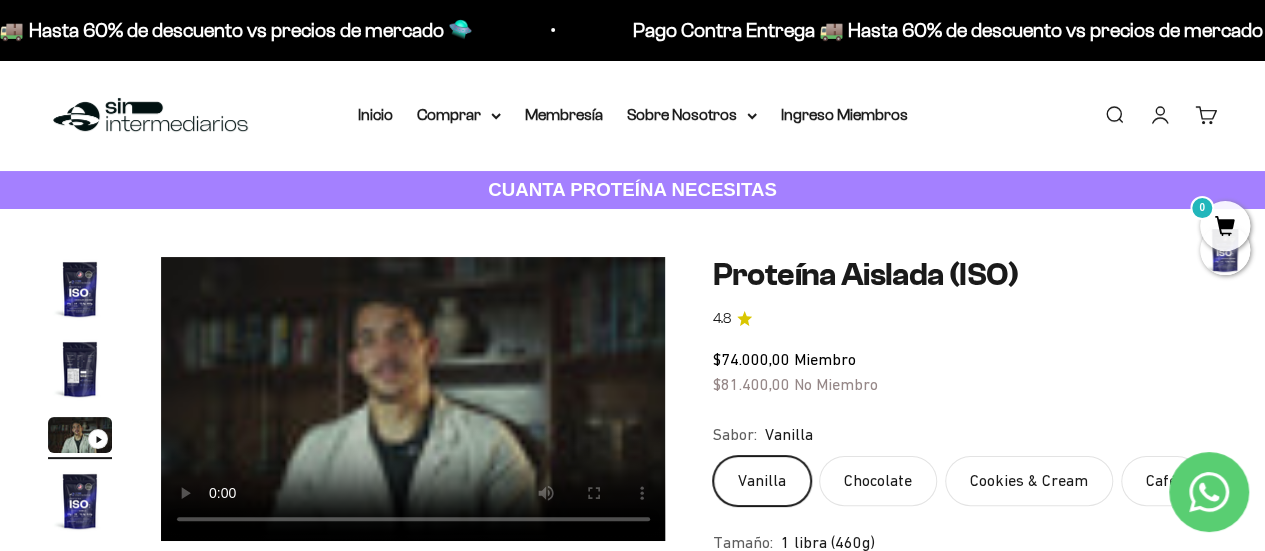click at bounding box center (80, 289) 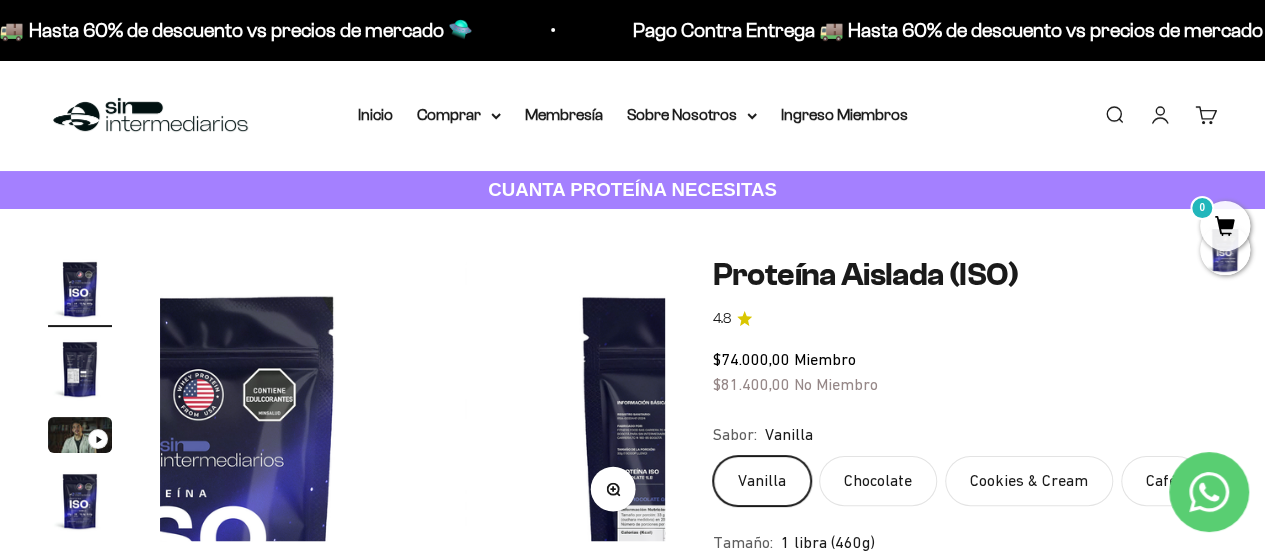 scroll, scrollTop: 0, scrollLeft: 0, axis: both 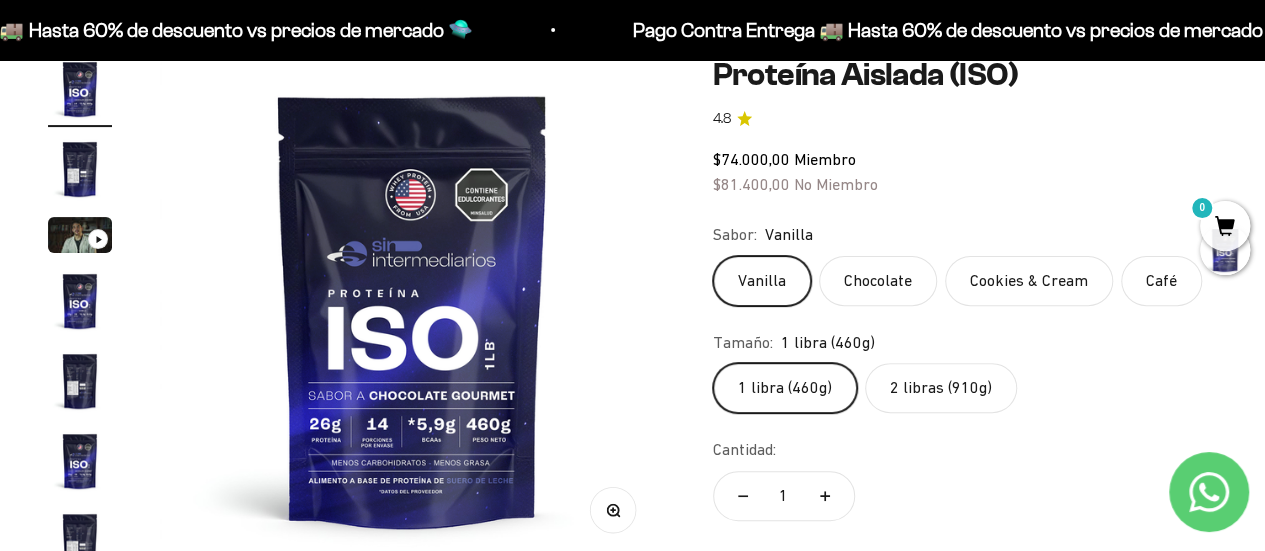 click at bounding box center (80, 301) 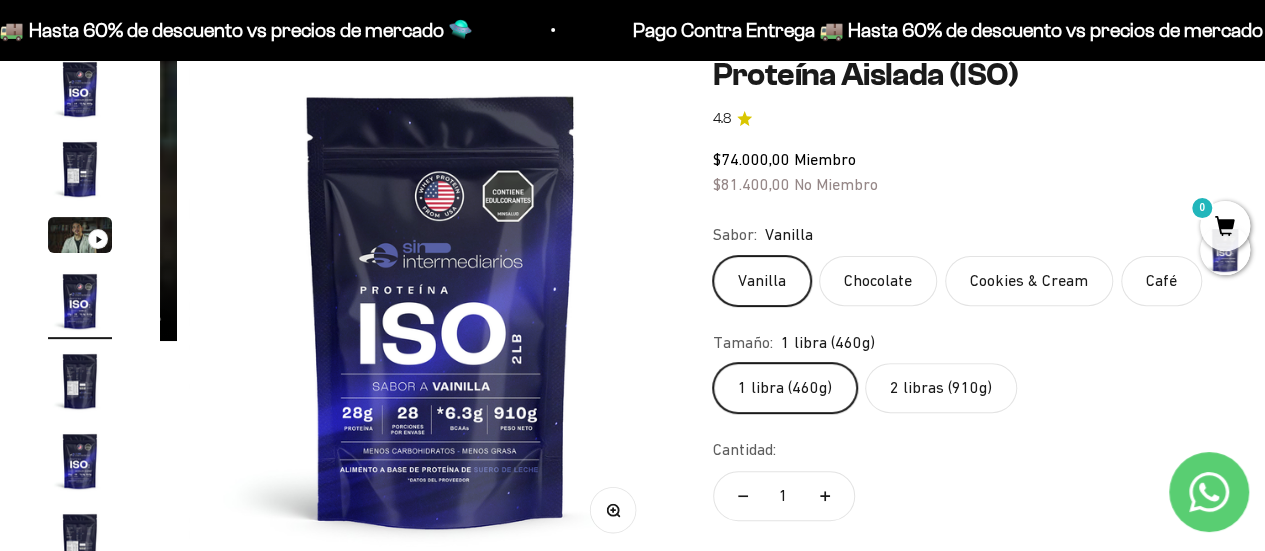 scroll, scrollTop: 0, scrollLeft: 1549, axis: horizontal 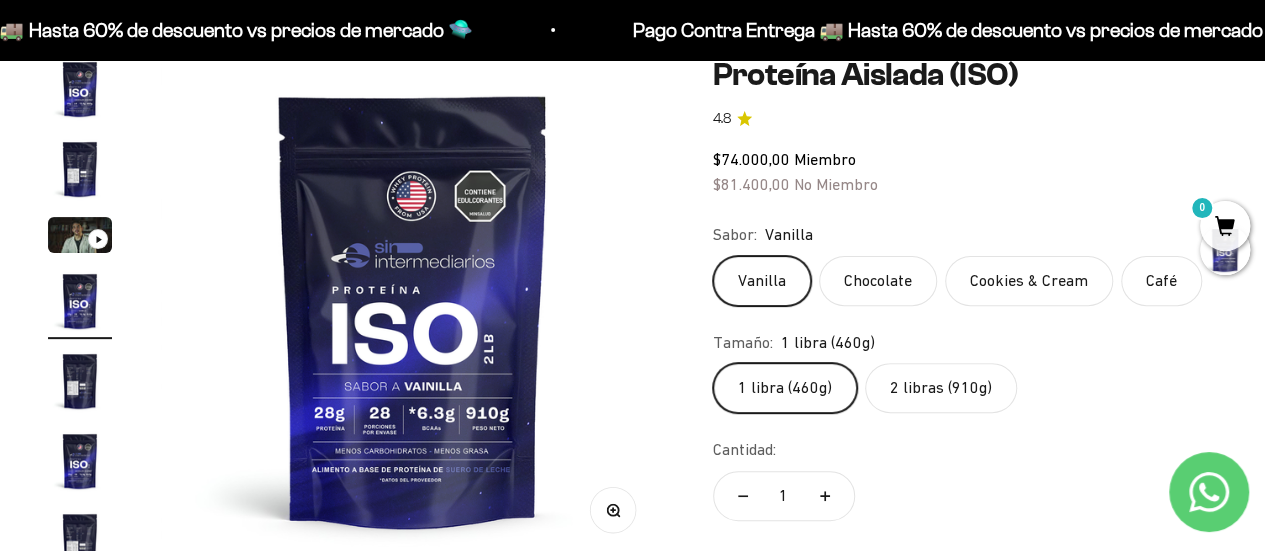 click at bounding box center (80, 381) 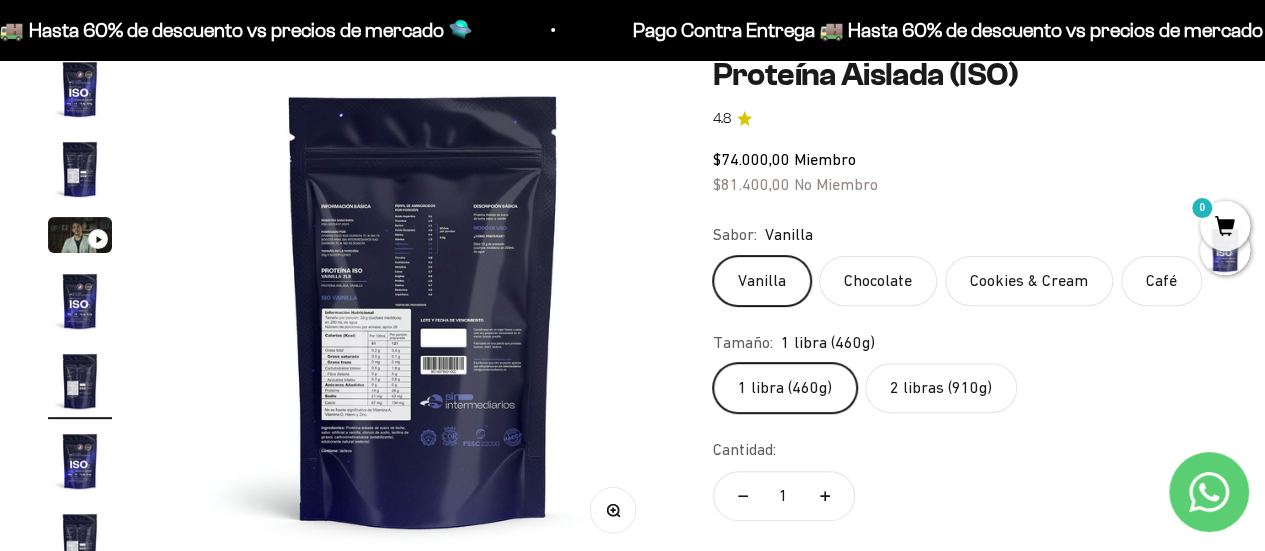 scroll, scrollTop: 0, scrollLeft: 2065, axis: horizontal 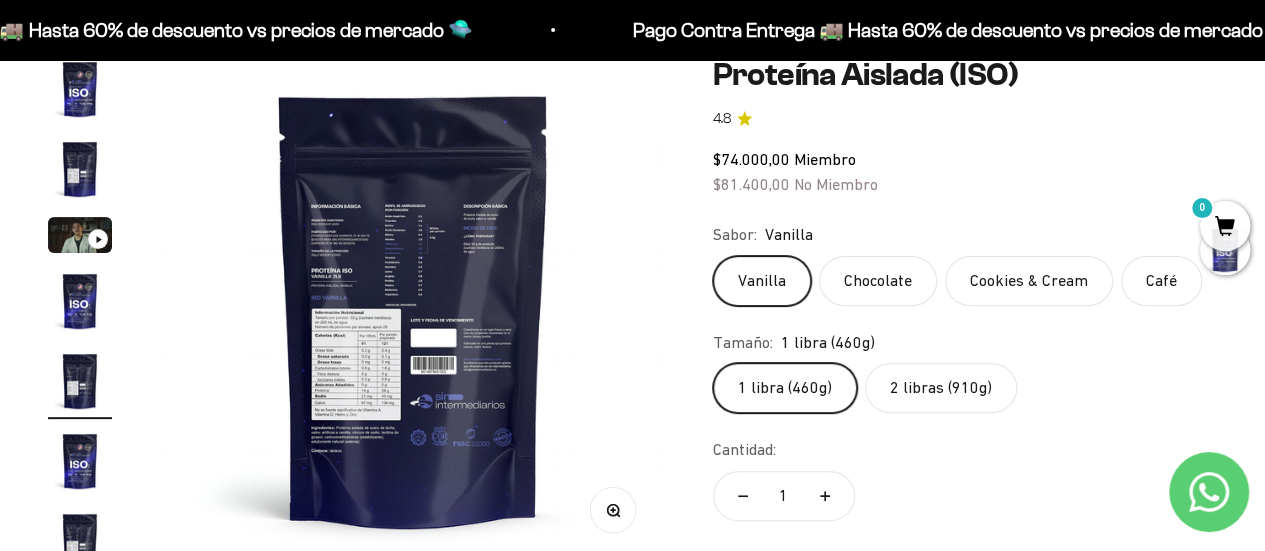 click at bounding box center [413, 309] 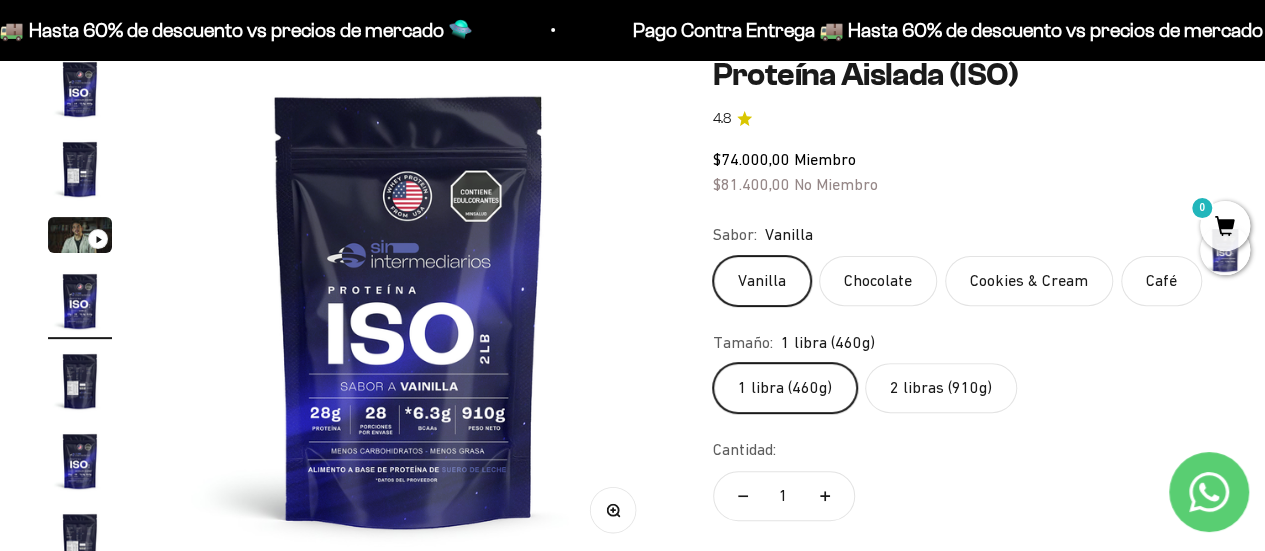 scroll, scrollTop: 0, scrollLeft: 1549, axis: horizontal 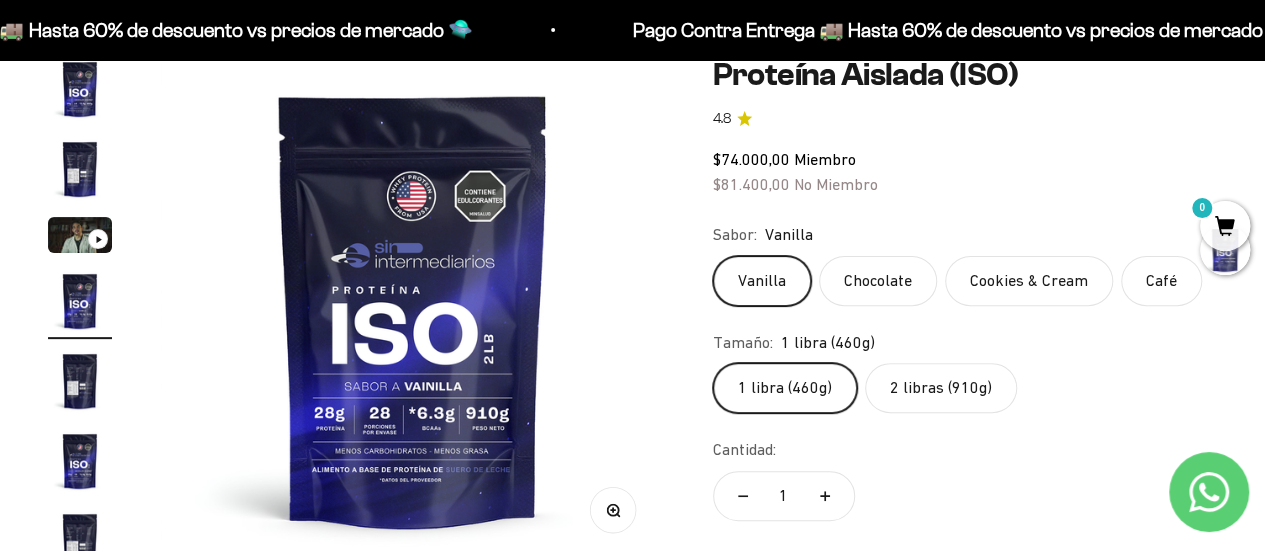click at bounding box center [80, 381] 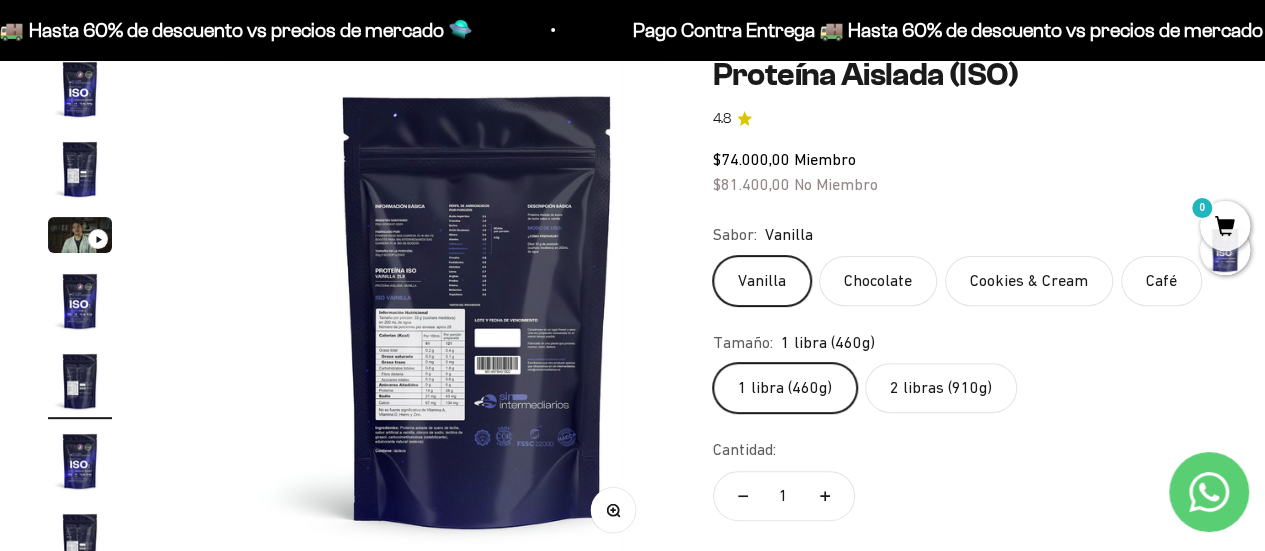 scroll, scrollTop: 0, scrollLeft: 2065, axis: horizontal 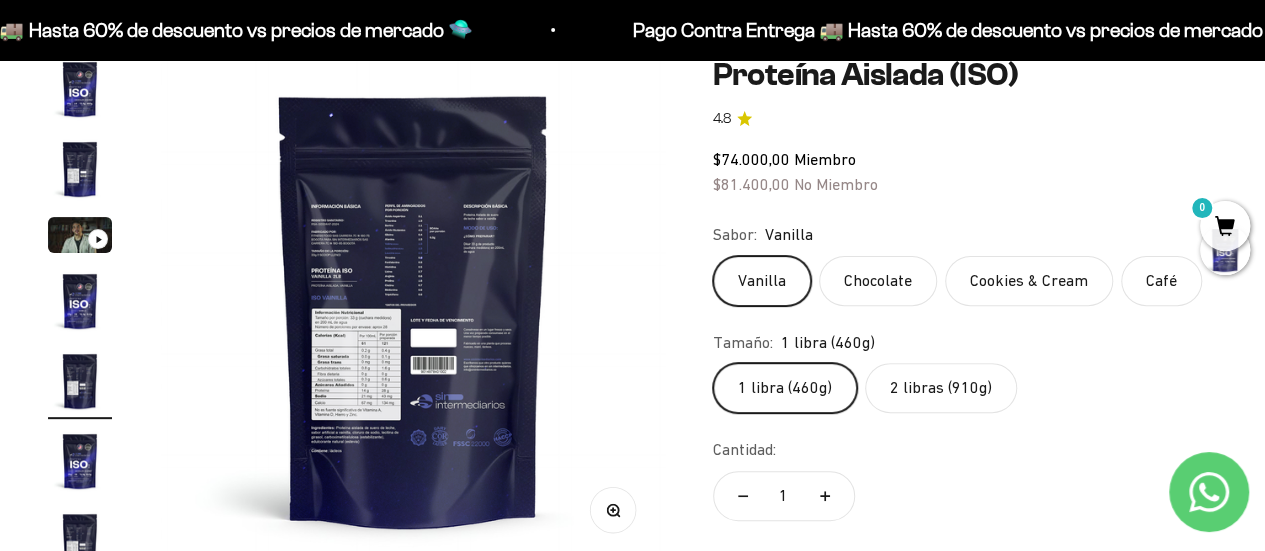 click on "Zoom" at bounding box center (612, 509) 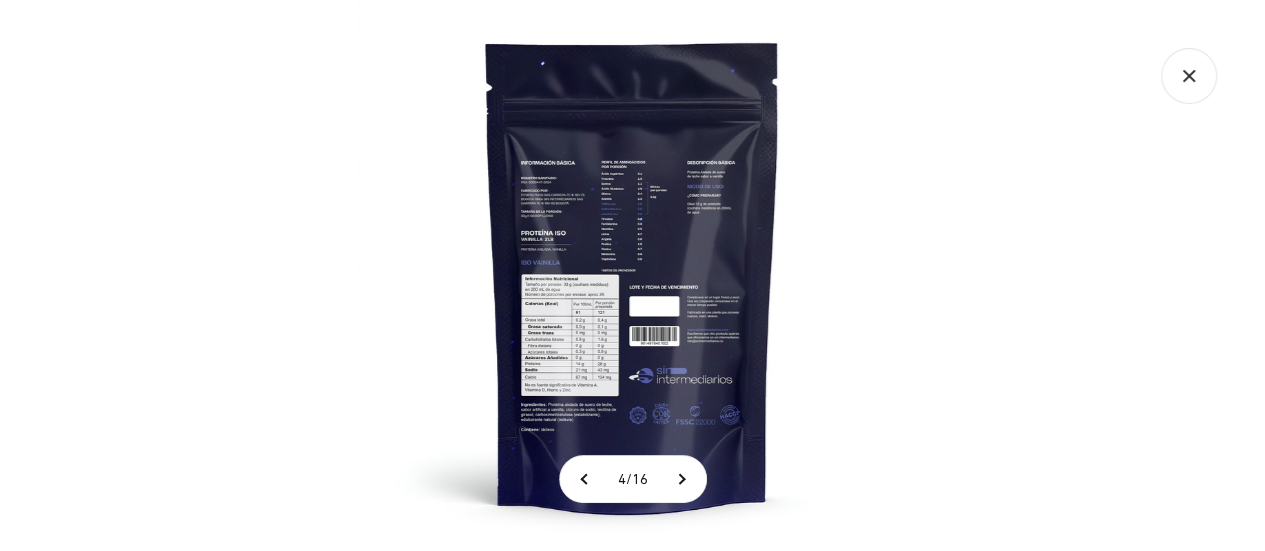 click at bounding box center [632, 275] 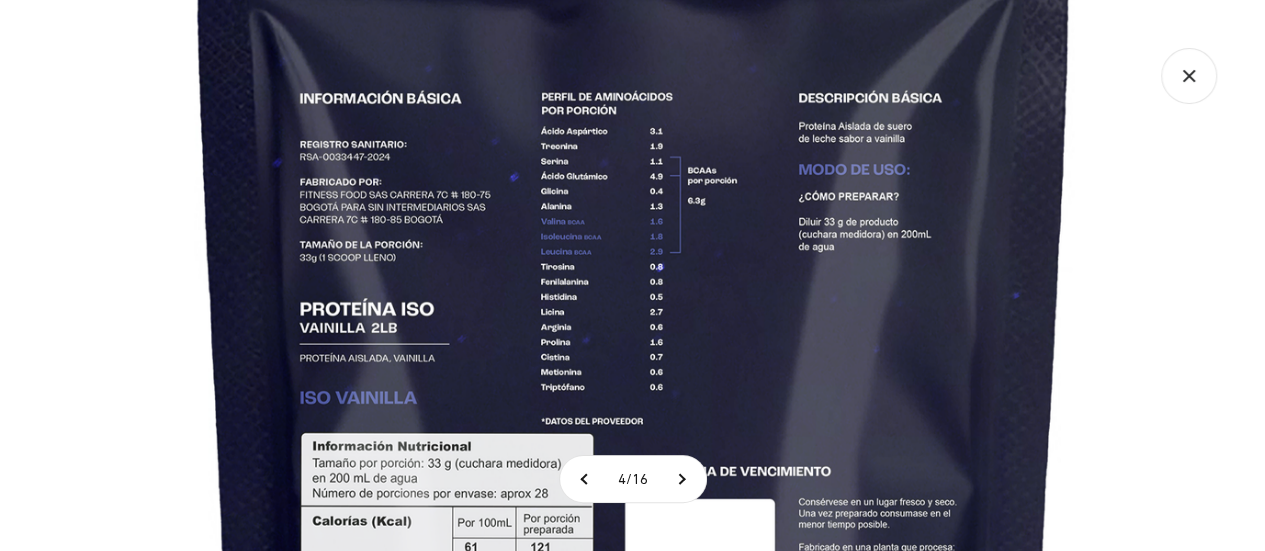 click on "Ir al contenido
Pago Contra Entrega 🚚 Hasta 60% de descuento vs precios de mercado 🛸
Pago Contra Entrega 🚚 Hasta 60% de descuento vs precios de mercado 🛸
Pago Contra Entrega 🚚 Hasta 60% de descuento vs precios de mercado 🛸
Pago Contra Entrega 🚚 Hasta 60% de descuento vs precios de mercado 🛸
Pago Contra Entrega 🚚 Hasta 60% de descuento vs precios de mercado 🛸
Pago Contra Entrega 🚚 Hasta 60% de descuento vs precios de mercado 🛸
Pago Contra Entrega 🚚 Hasta 60% de descuento vs precios de mercado 🛸
Pago Contra Entrega 🚚 Hasta 60% de descuento vs precios de mercado 🛸
Pago Contra Entrega 🚚 Hasta 60% de descuento vs precios de mercado 🛸
0" at bounding box center [632, 3497] 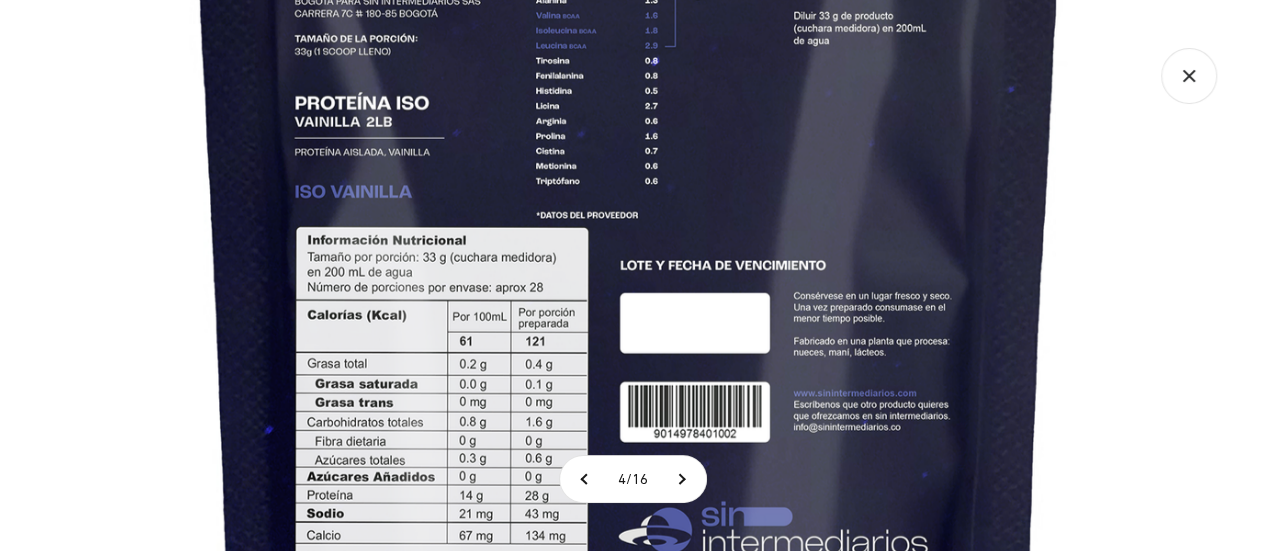 click at bounding box center [629, 230] 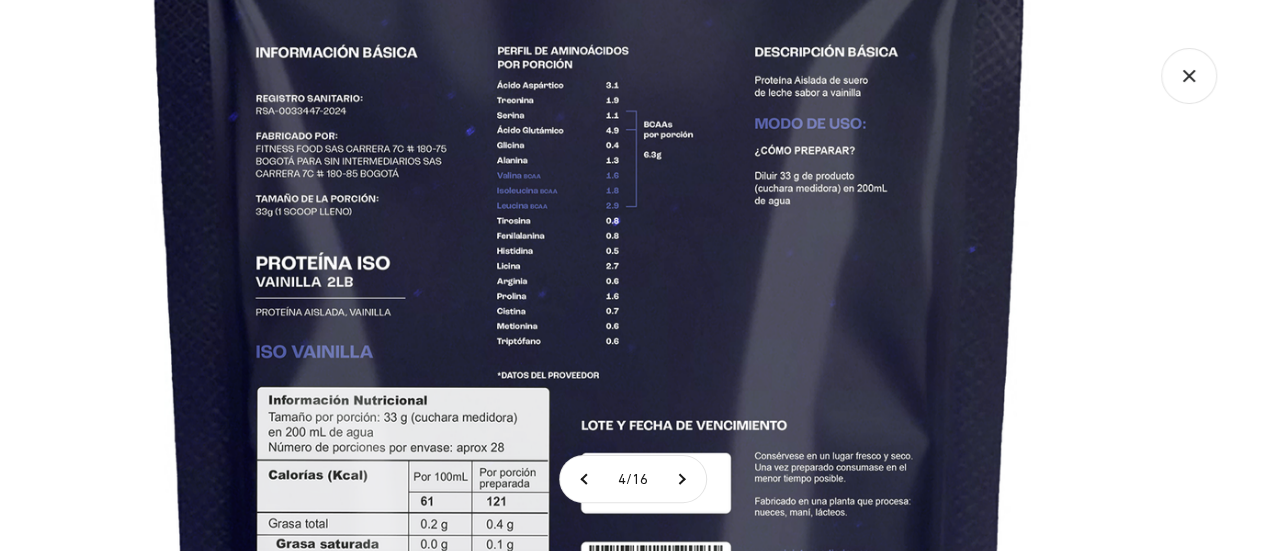 click at bounding box center [590, 390] 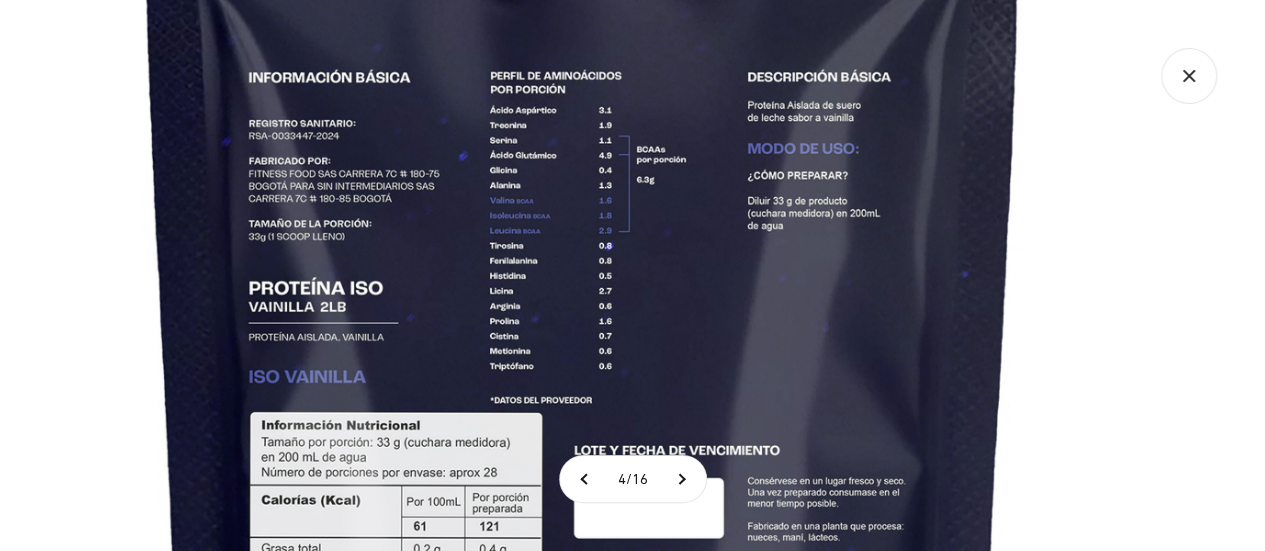 click 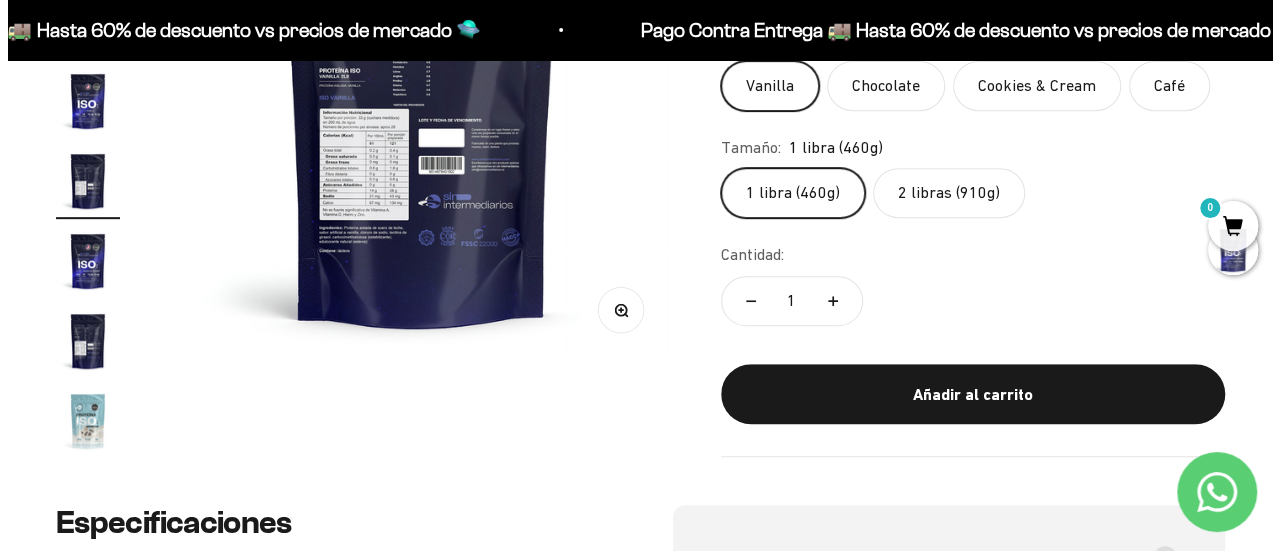 scroll, scrollTop: 500, scrollLeft: 0, axis: vertical 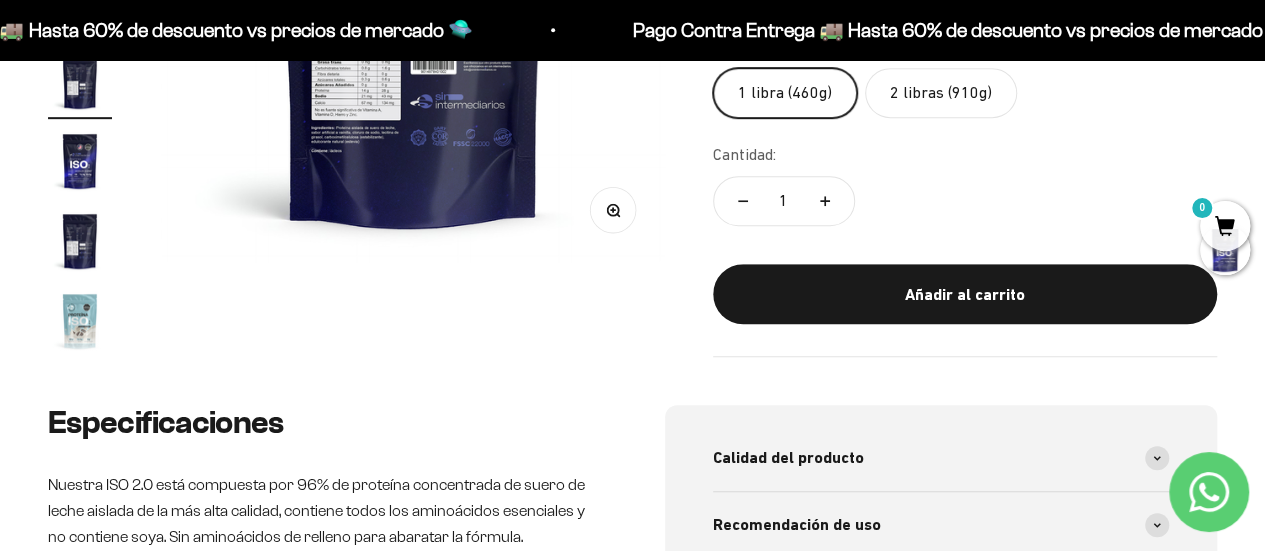 click on "Proteína Aislada (ISO) 4.8
$74.000,00   Miembro $81.400,00   No Miembro
Sabor:
Vanilla
Vanilla
Chocolate
Cookies & Cream
Café
Tamaño:
1 libra (460g)
1 libra (460g)
2 libras (910g)
Cantidad:
1
Añadir al carrito" 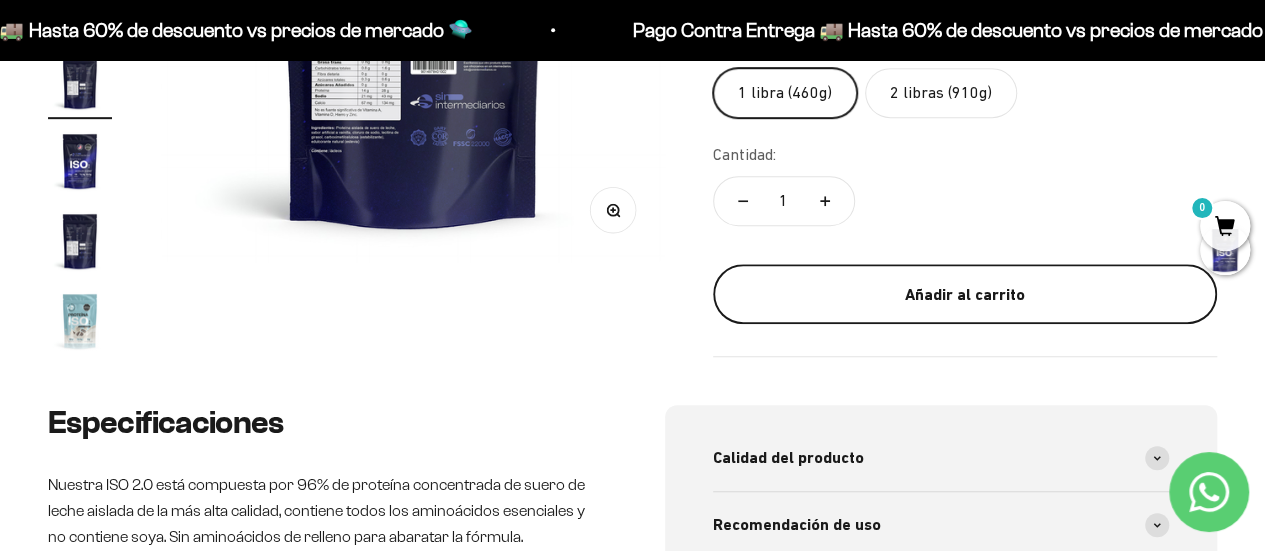 click on "Añadir al carrito" at bounding box center (965, 294) 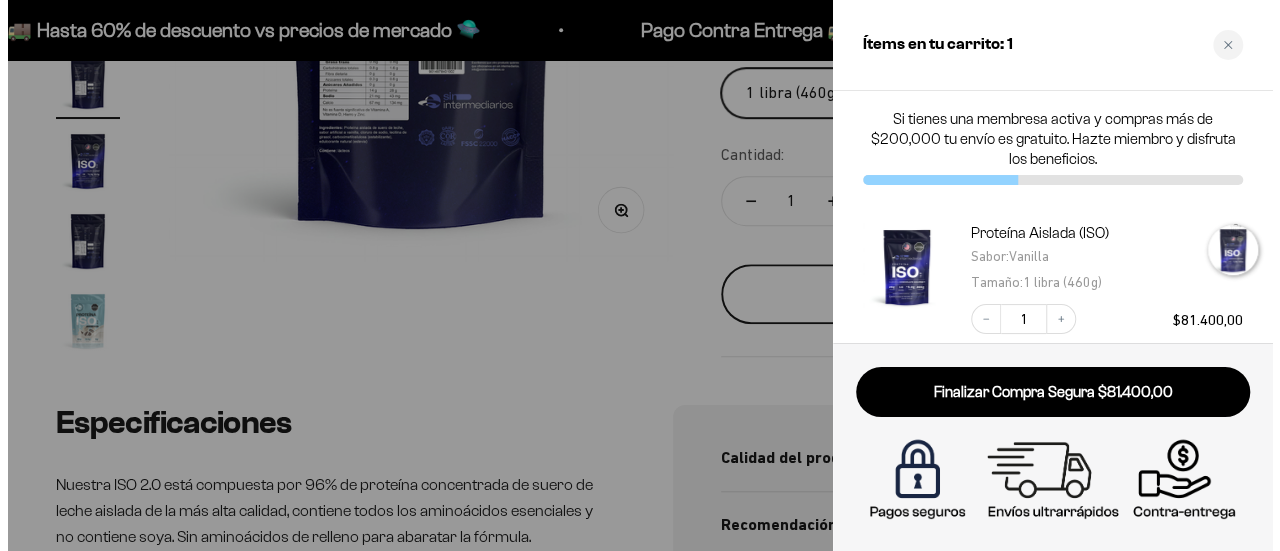 scroll, scrollTop: 0, scrollLeft: 2099, axis: horizontal 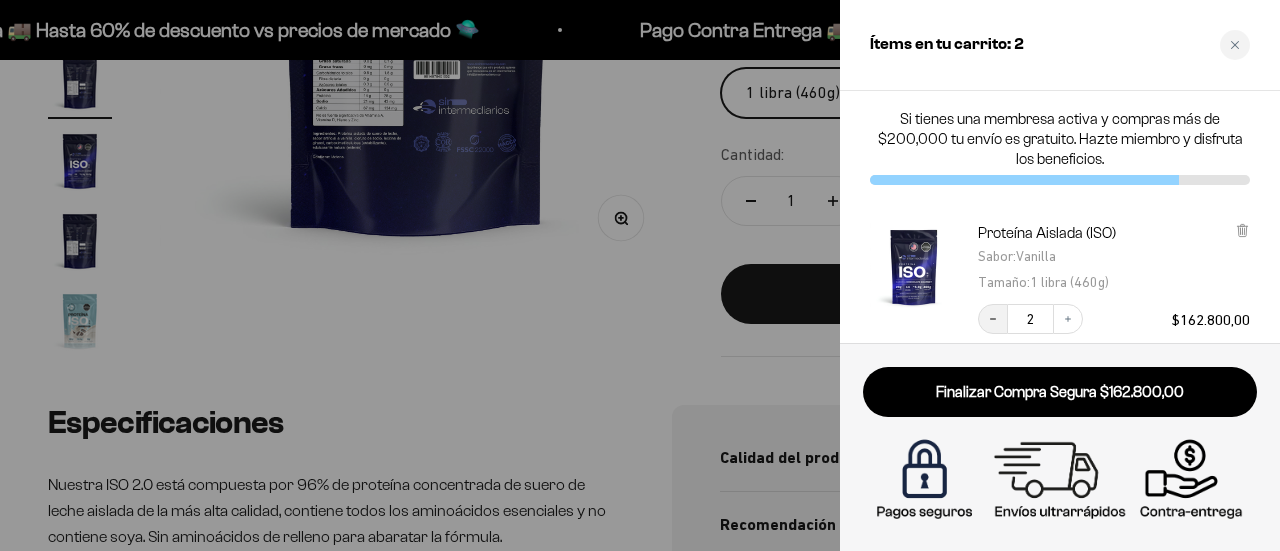 click 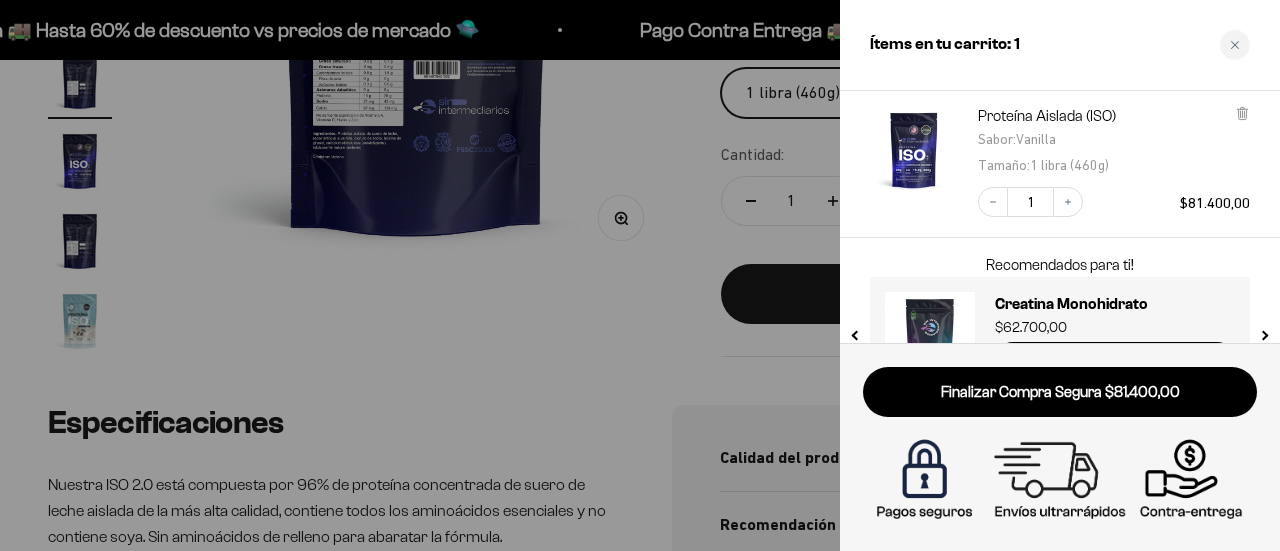 scroll, scrollTop: 0, scrollLeft: 0, axis: both 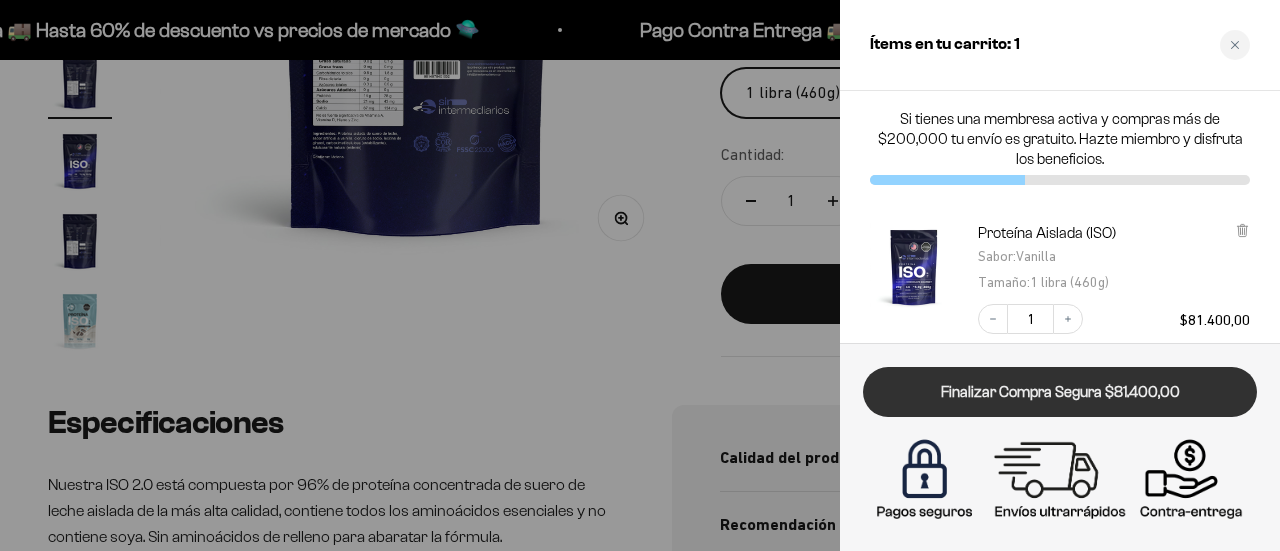 click on "Finalizar Compra Segura $81.400,00" at bounding box center [1060, 392] 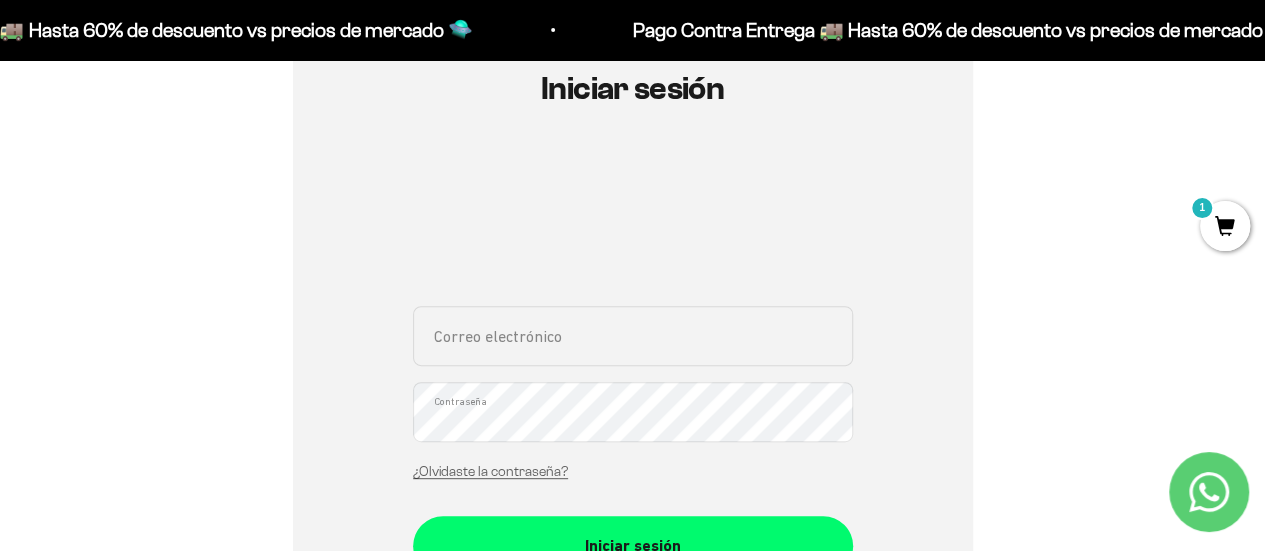 scroll, scrollTop: 200, scrollLeft: 0, axis: vertical 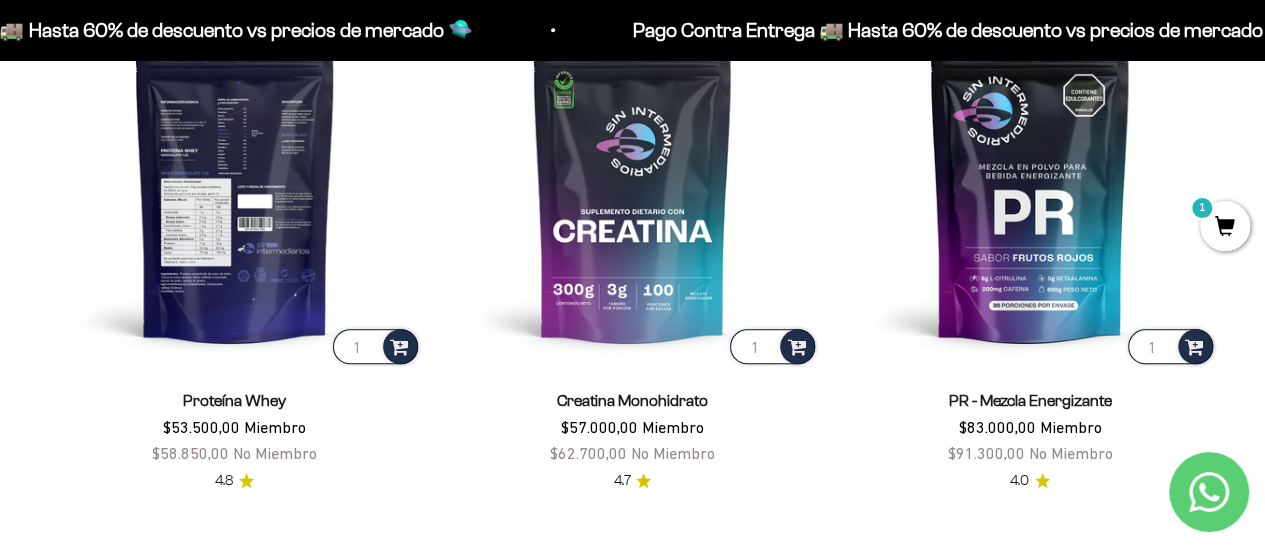 click at bounding box center (235, 181) 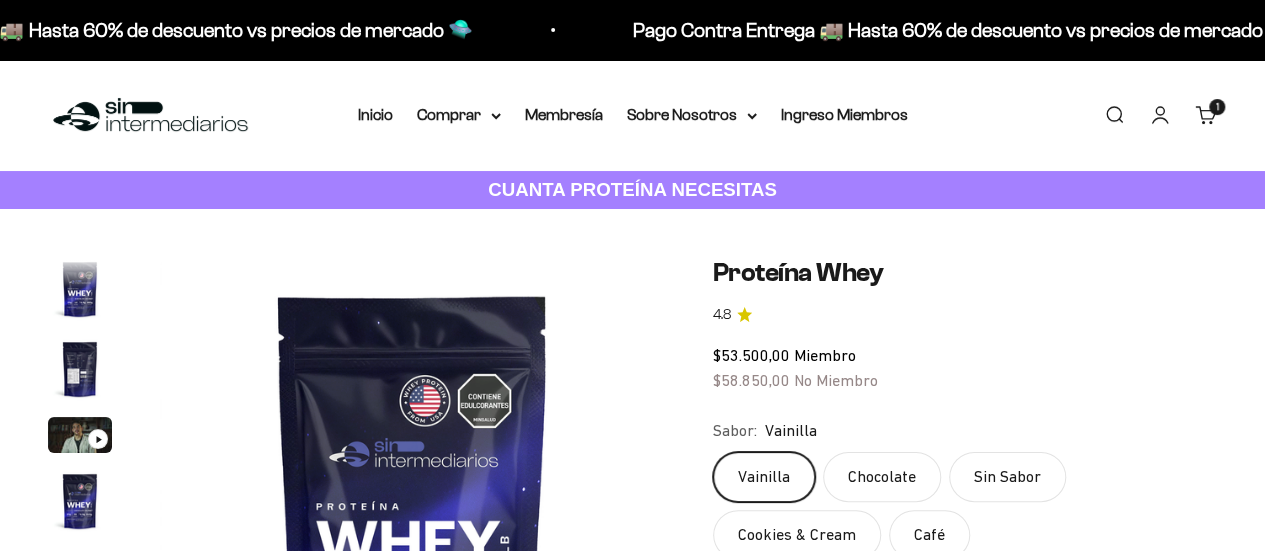 scroll, scrollTop: 800, scrollLeft: 0, axis: vertical 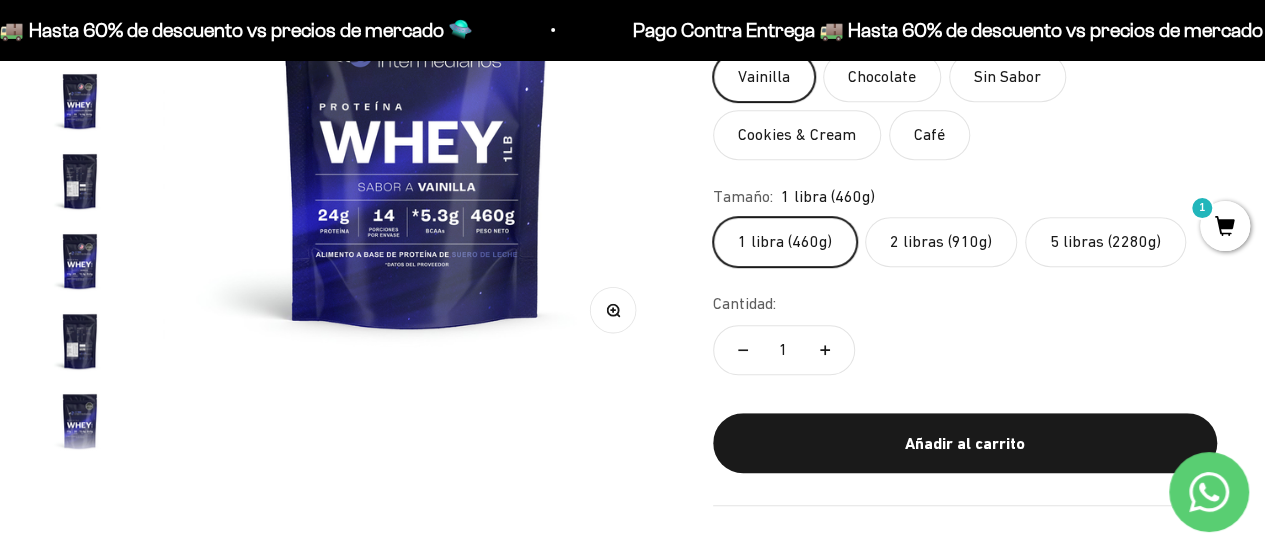 click at bounding box center (80, 341) 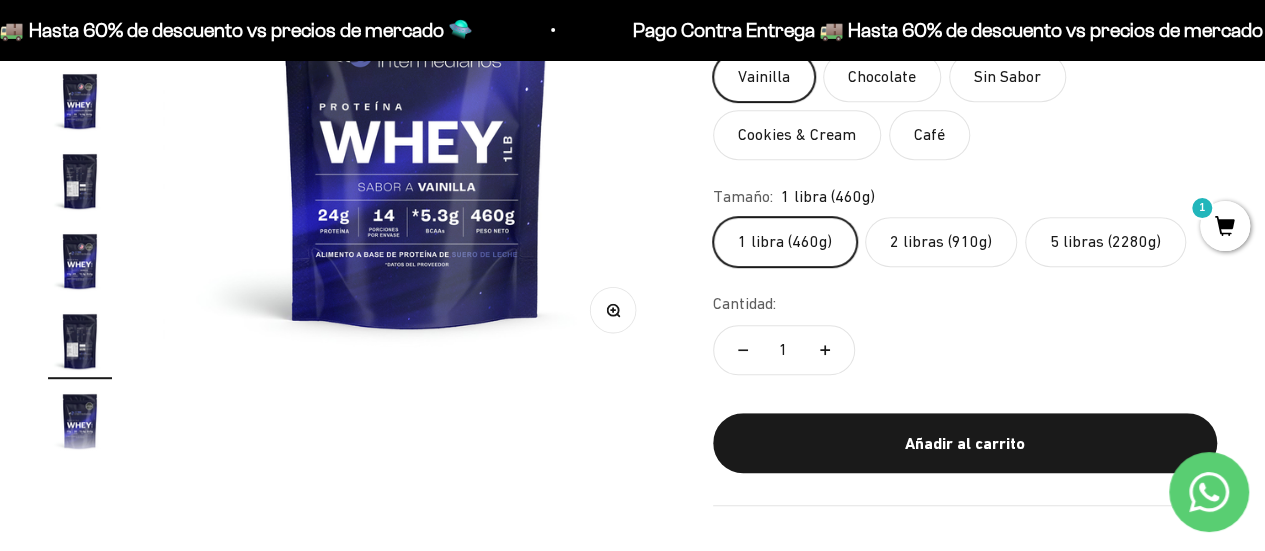scroll, scrollTop: 0, scrollLeft: 7460, axis: horizontal 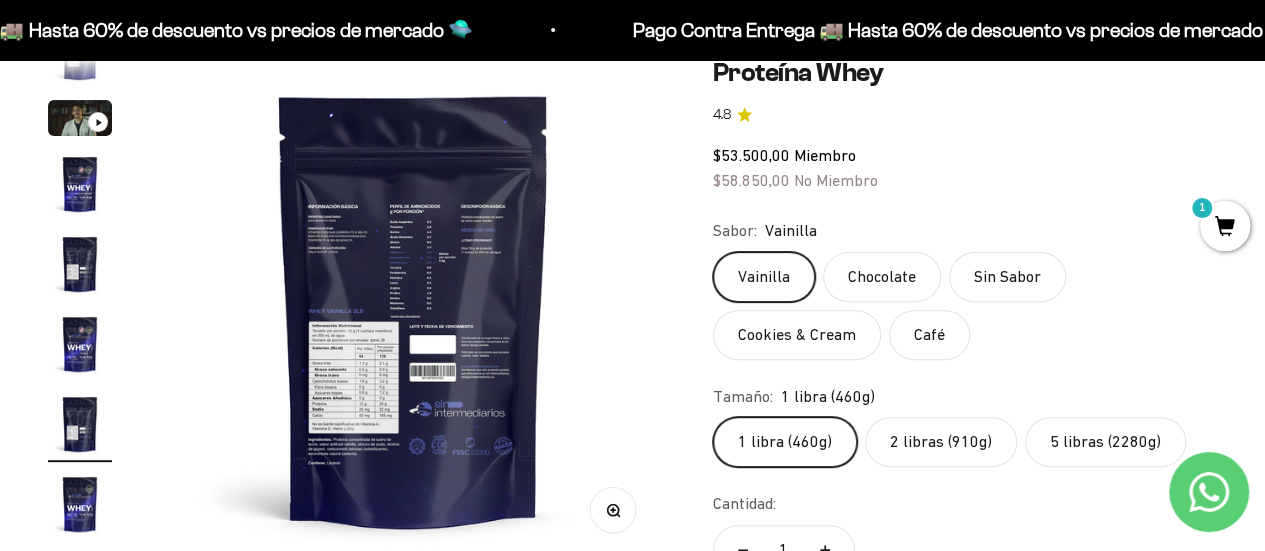 click at bounding box center (80, 344) 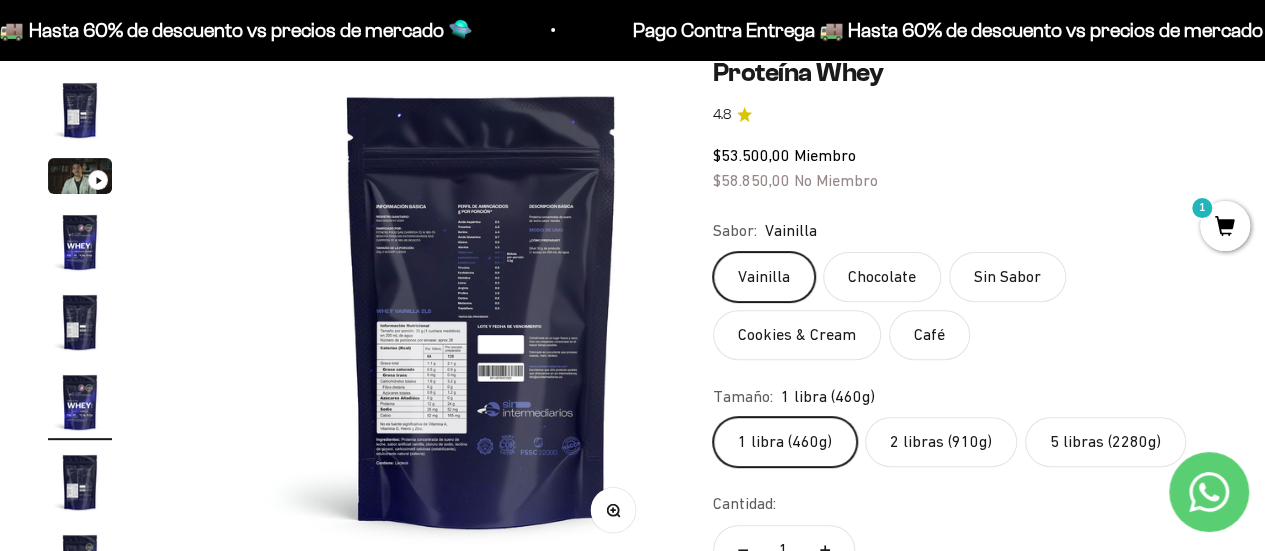 scroll, scrollTop: 0, scrollLeft: 2868, axis: horizontal 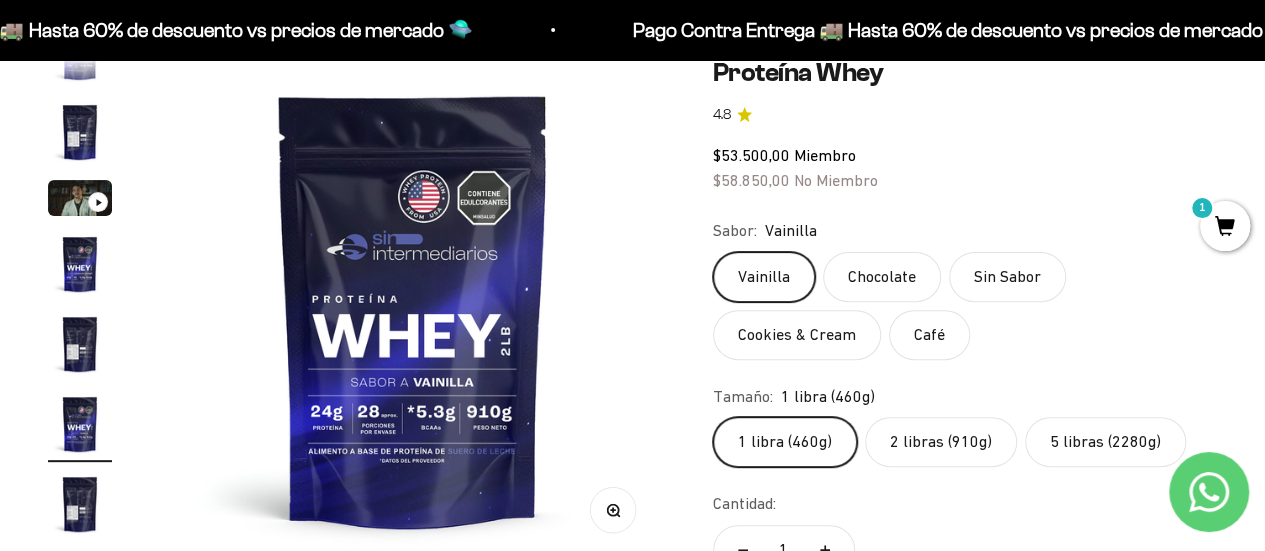 click at bounding box center (80, 504) 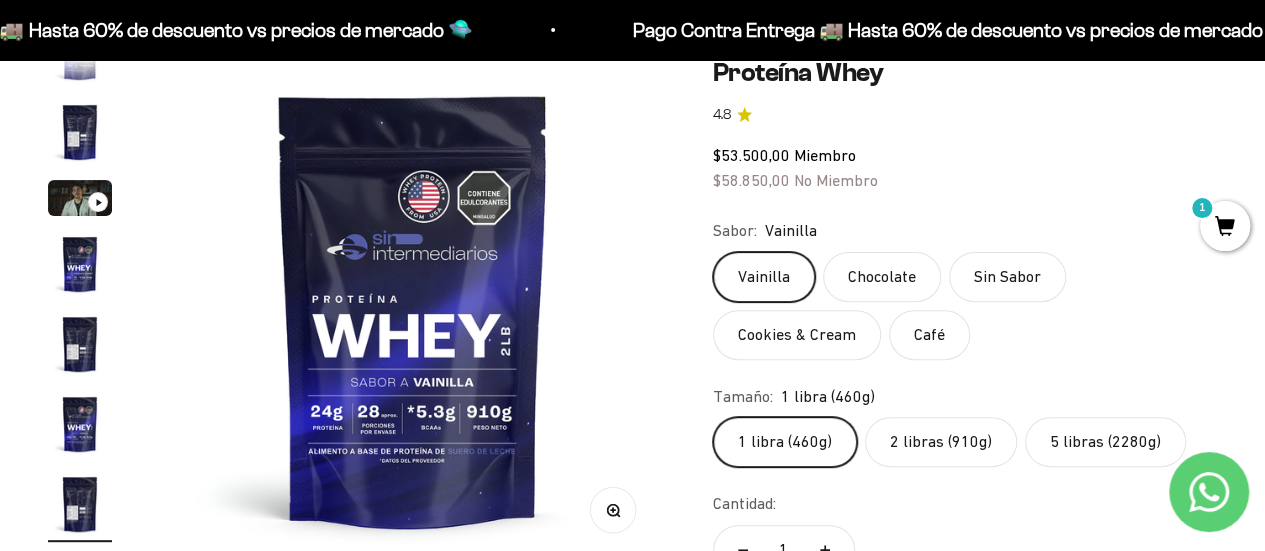 scroll, scrollTop: 0, scrollLeft: 2780, axis: horizontal 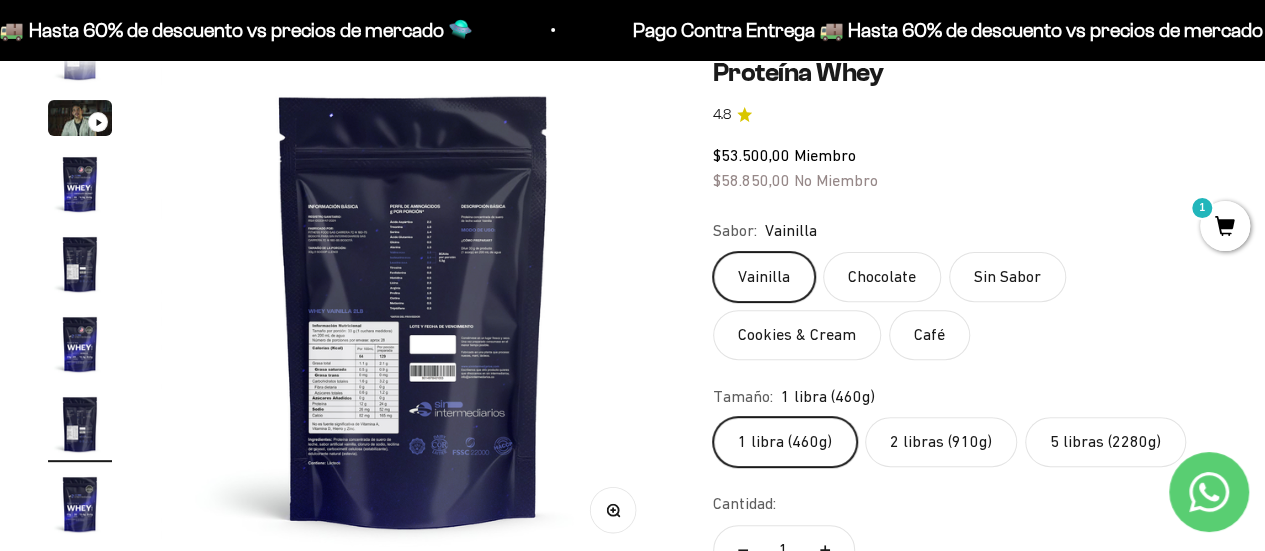 click 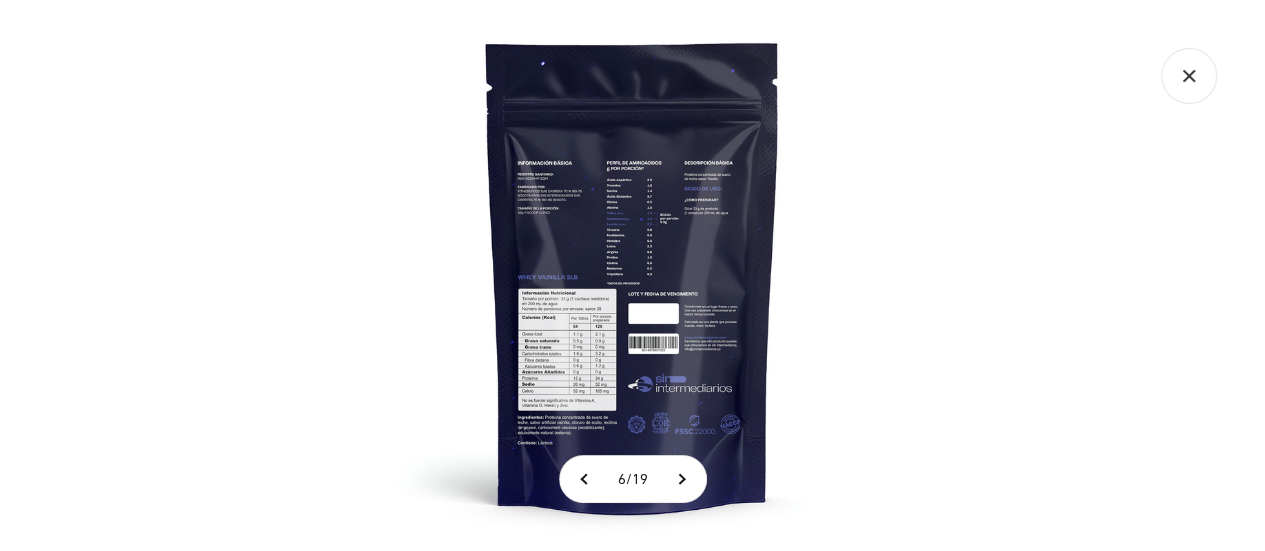 click at bounding box center (632, 275) 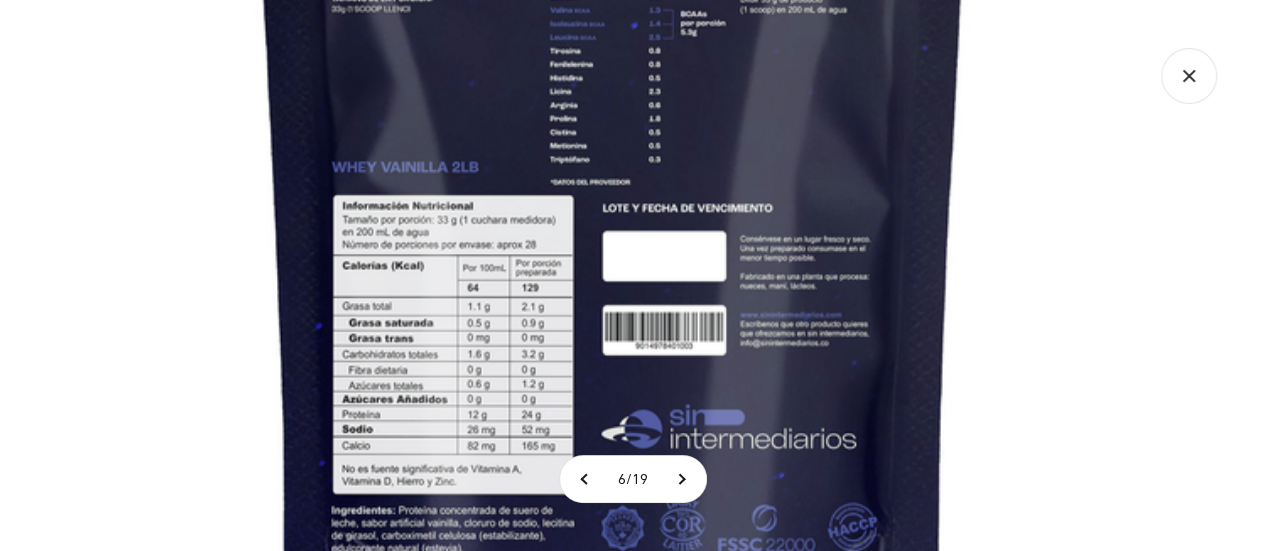 click at bounding box center (613, 163) 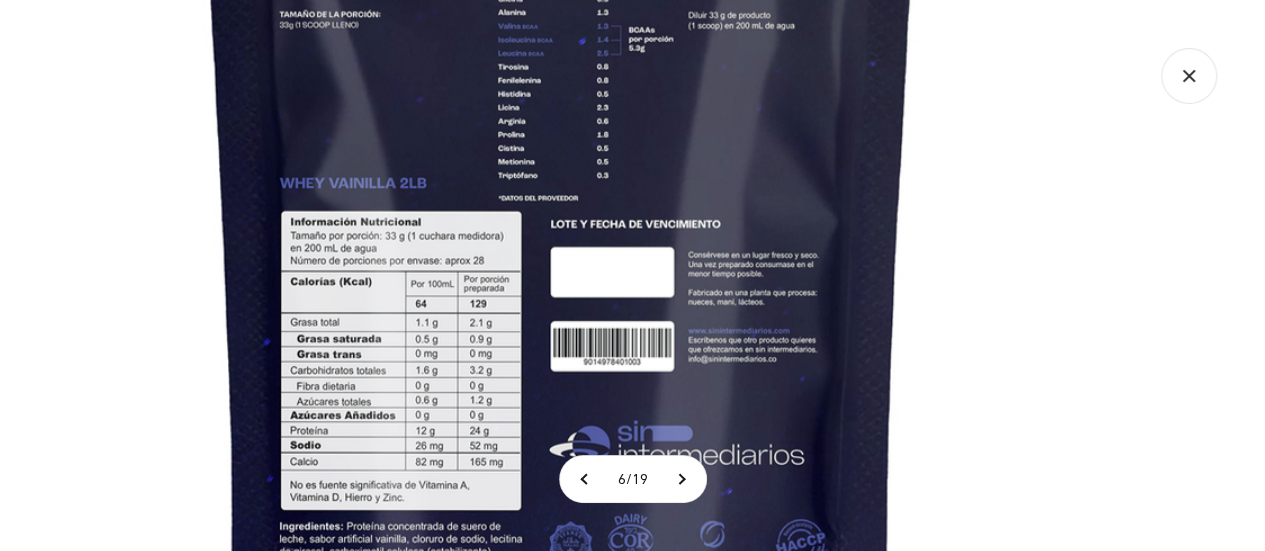 click at bounding box center (561, 179) 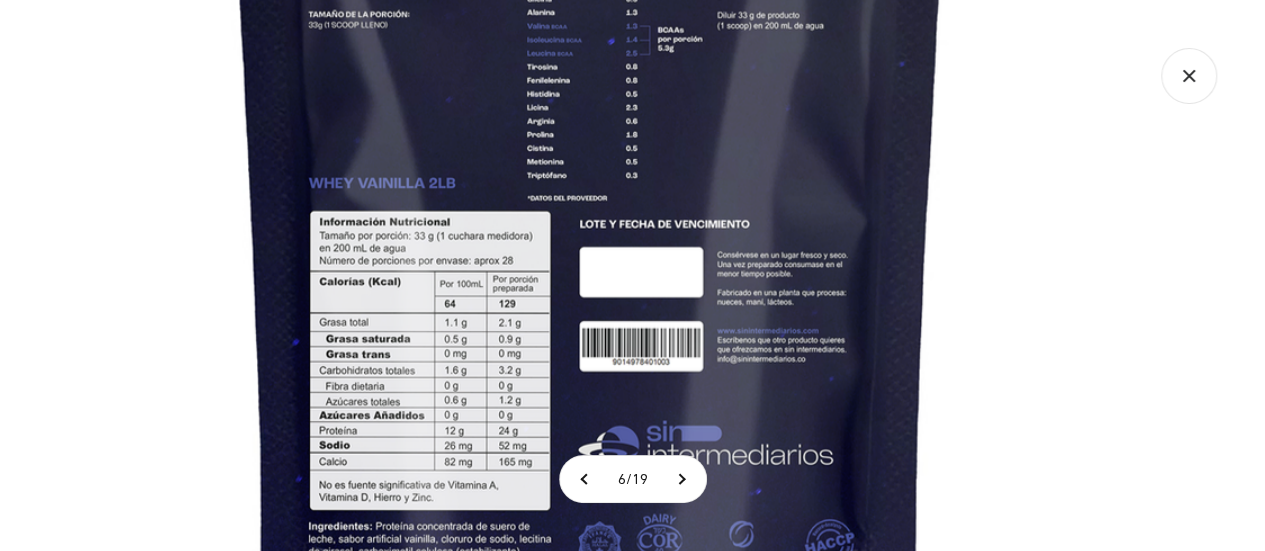 click 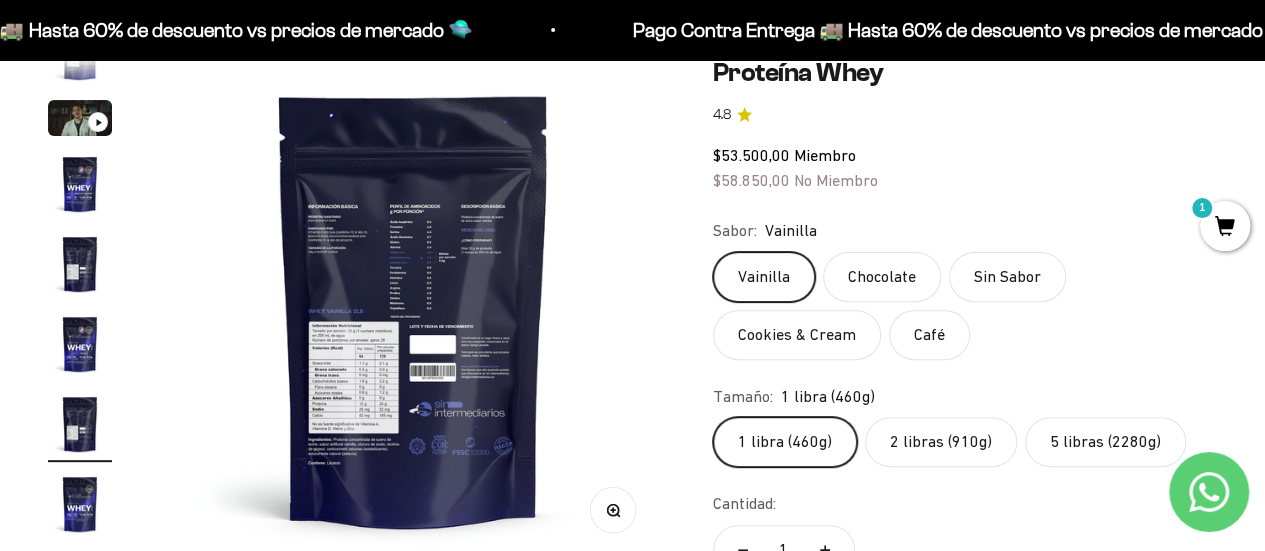 click on "5 libras (2280g)" 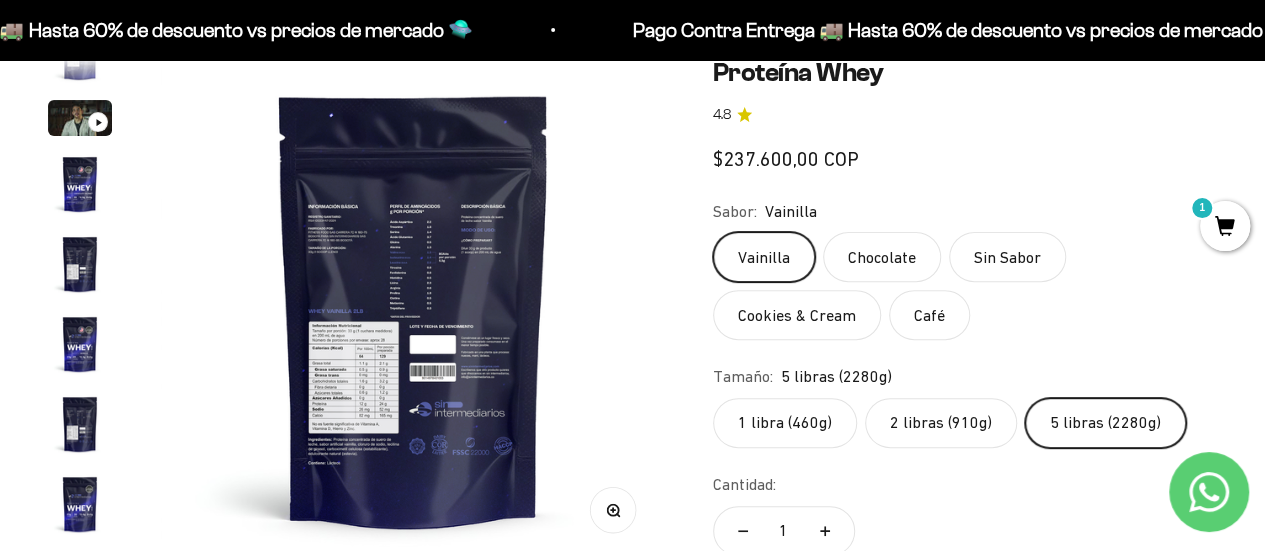 scroll, scrollTop: 0, scrollLeft: 4647, axis: horizontal 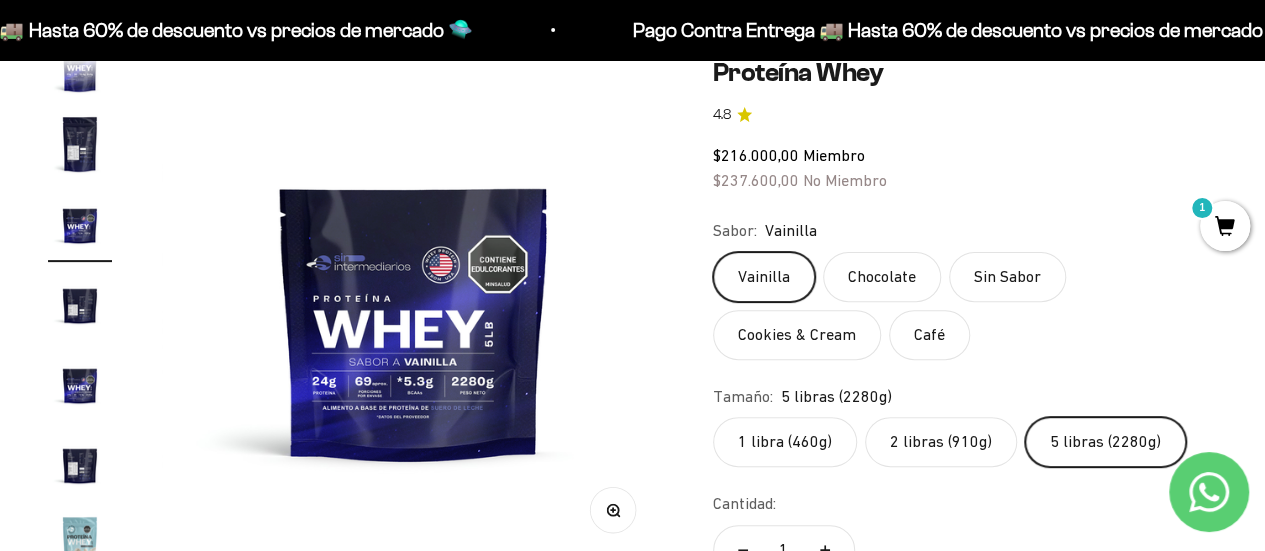 click at bounding box center (80, 304) 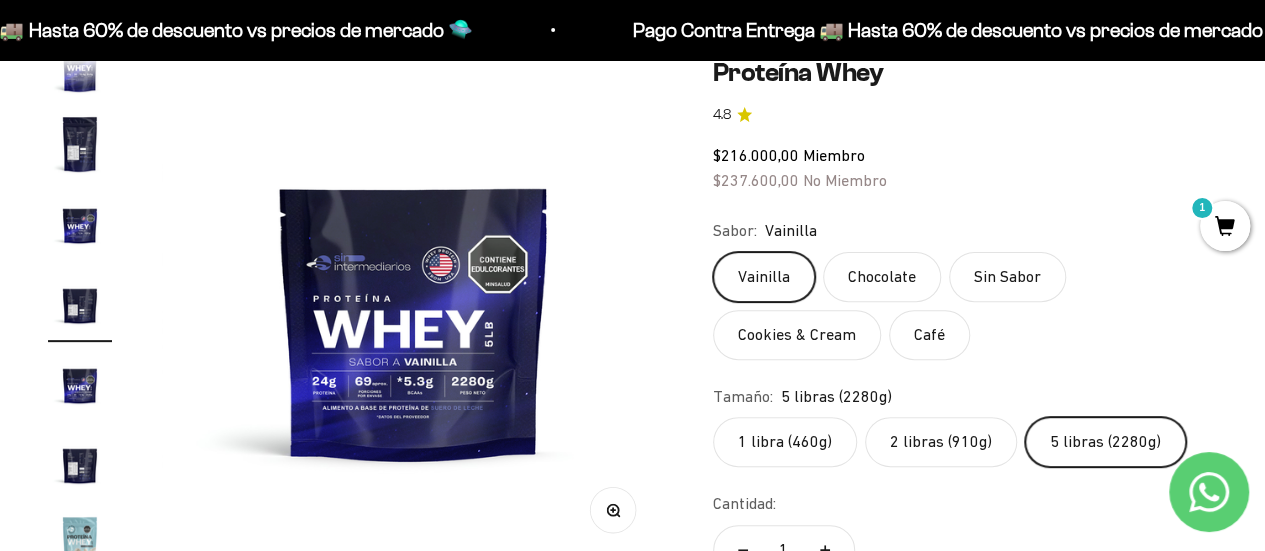 scroll, scrollTop: 0, scrollLeft: 4908, axis: horizontal 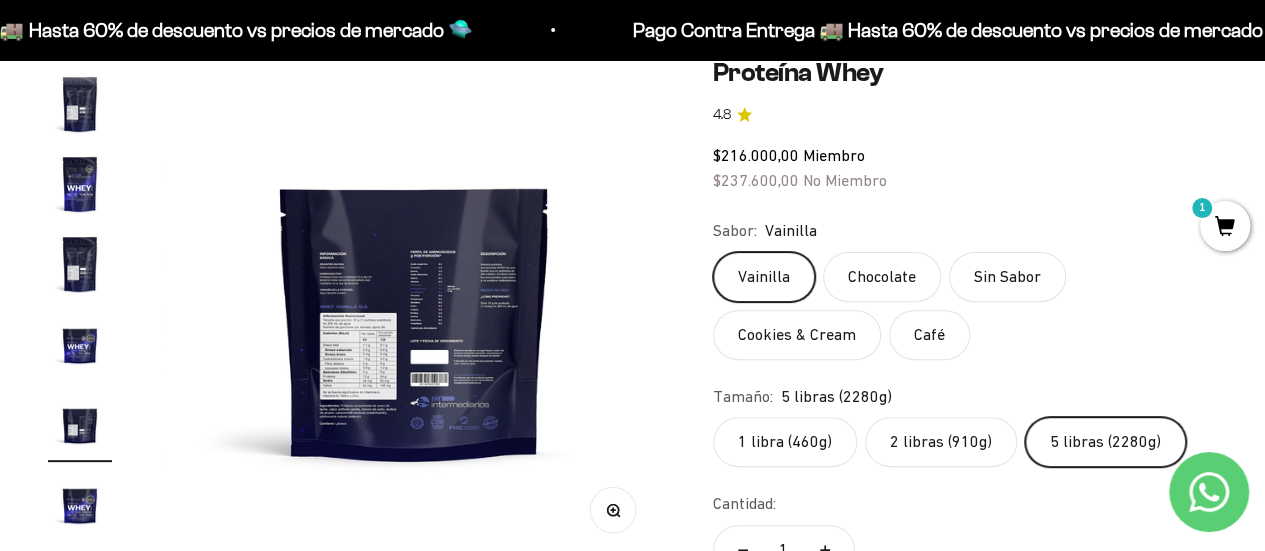 click 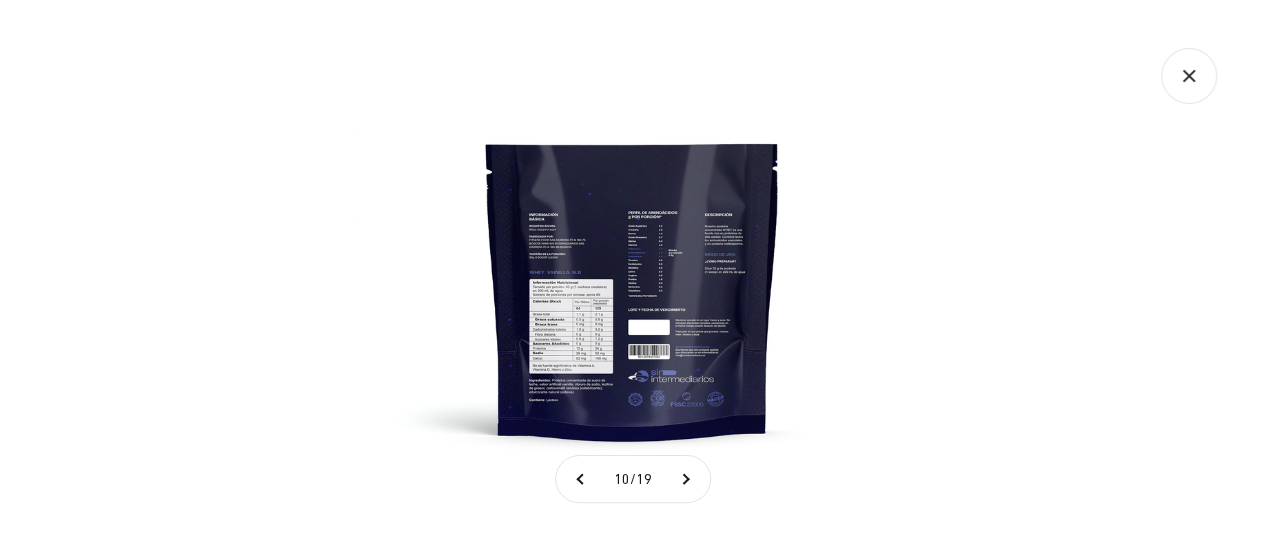 click at bounding box center [632, 275] 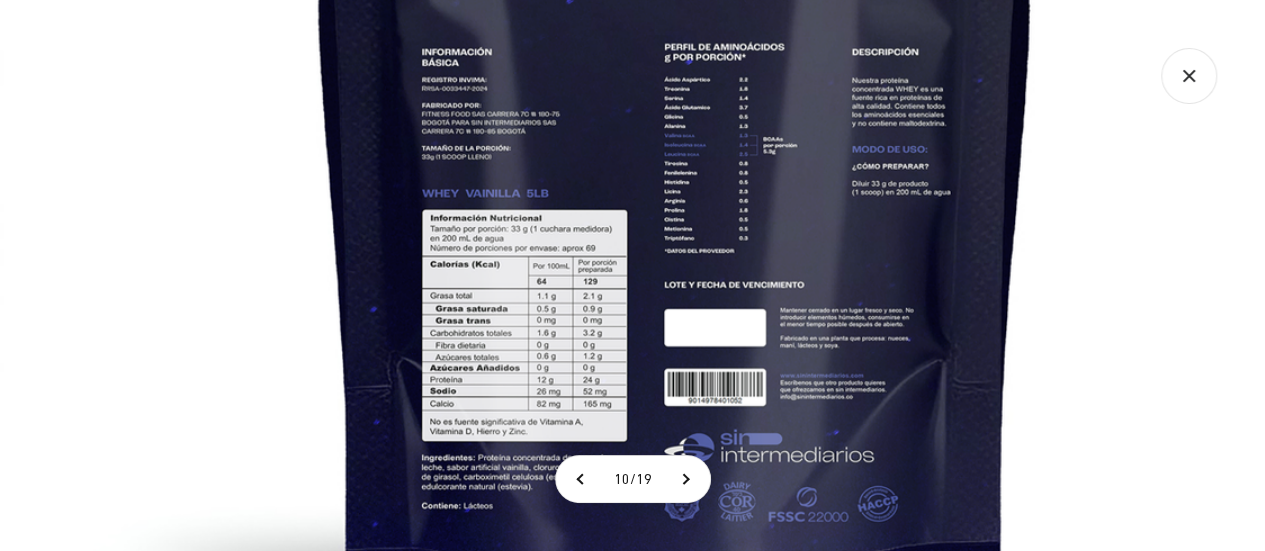 click 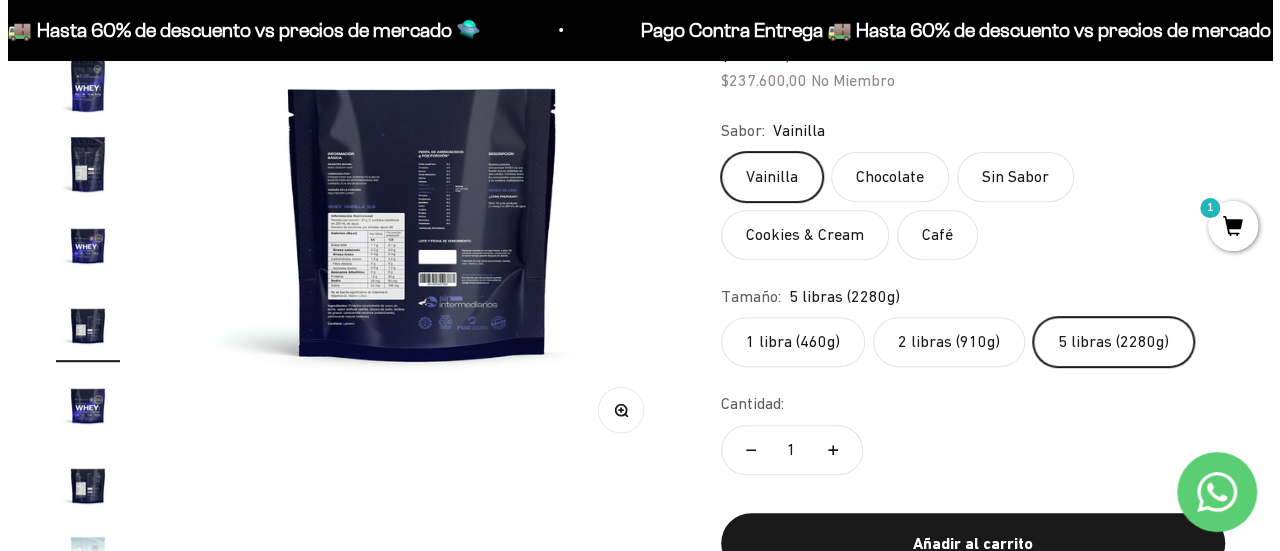 scroll, scrollTop: 400, scrollLeft: 0, axis: vertical 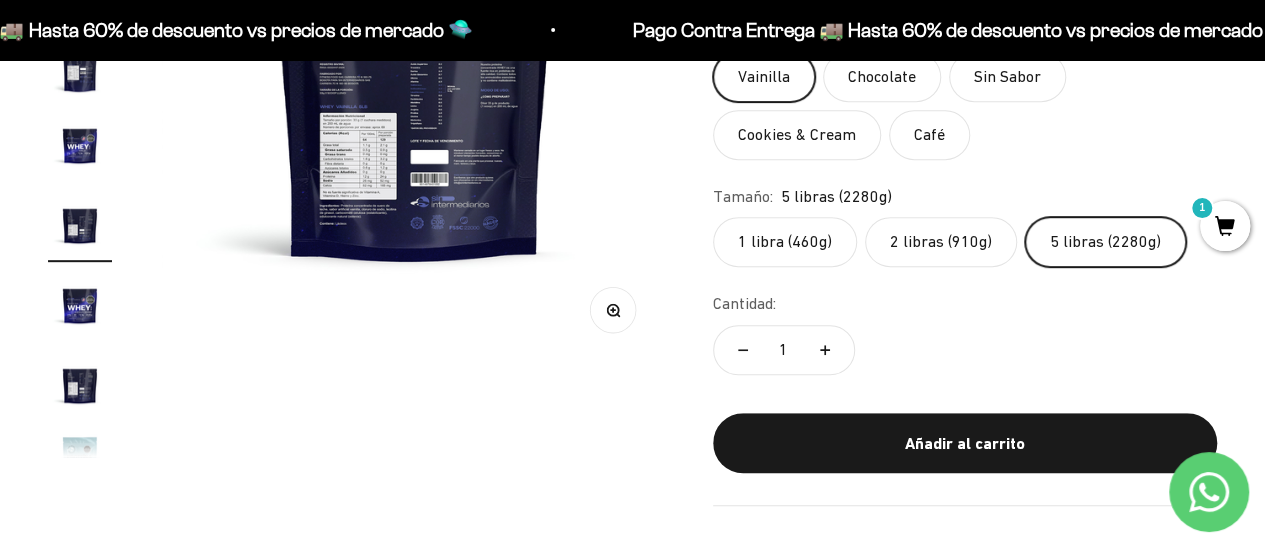 click on "1" at bounding box center [1225, 226] 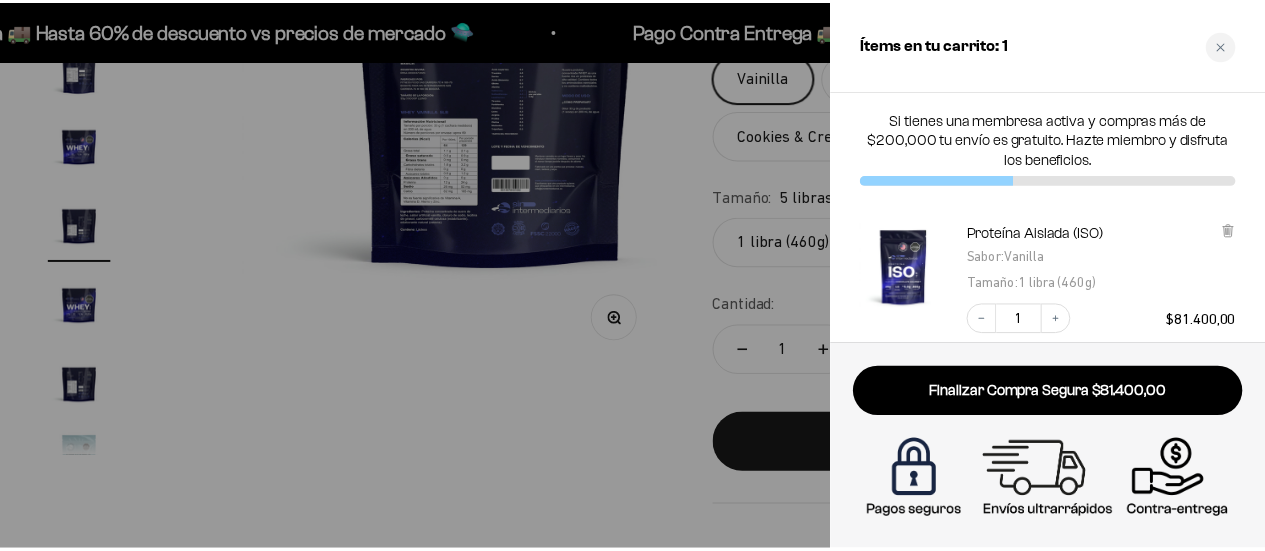 scroll, scrollTop: 0, scrollLeft: 5248, axis: horizontal 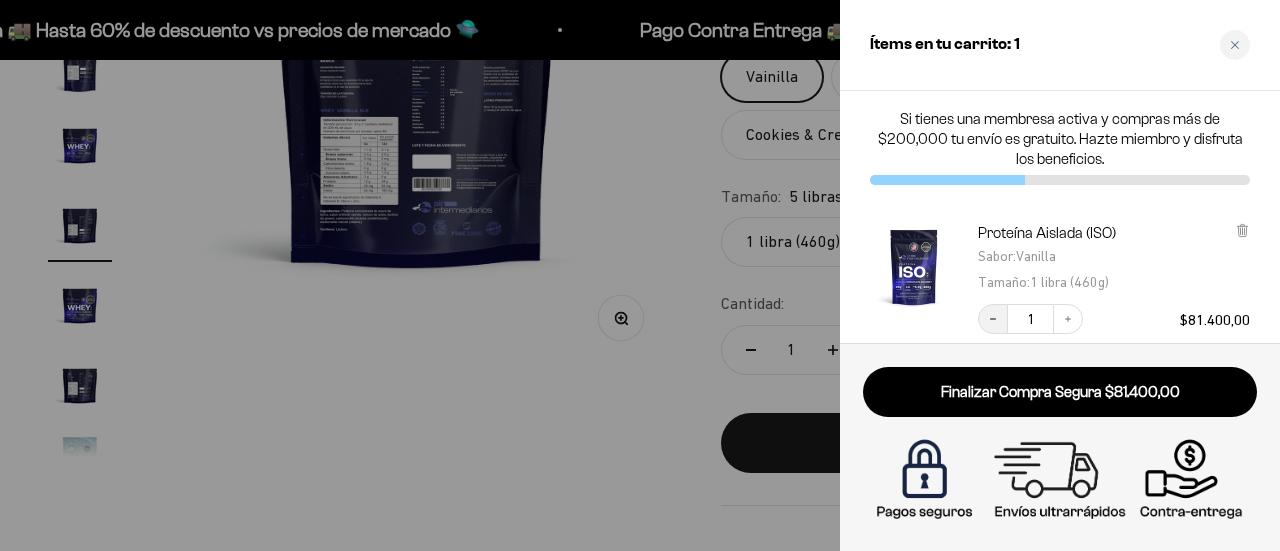 click on "Decrease quantity" at bounding box center [993, 319] 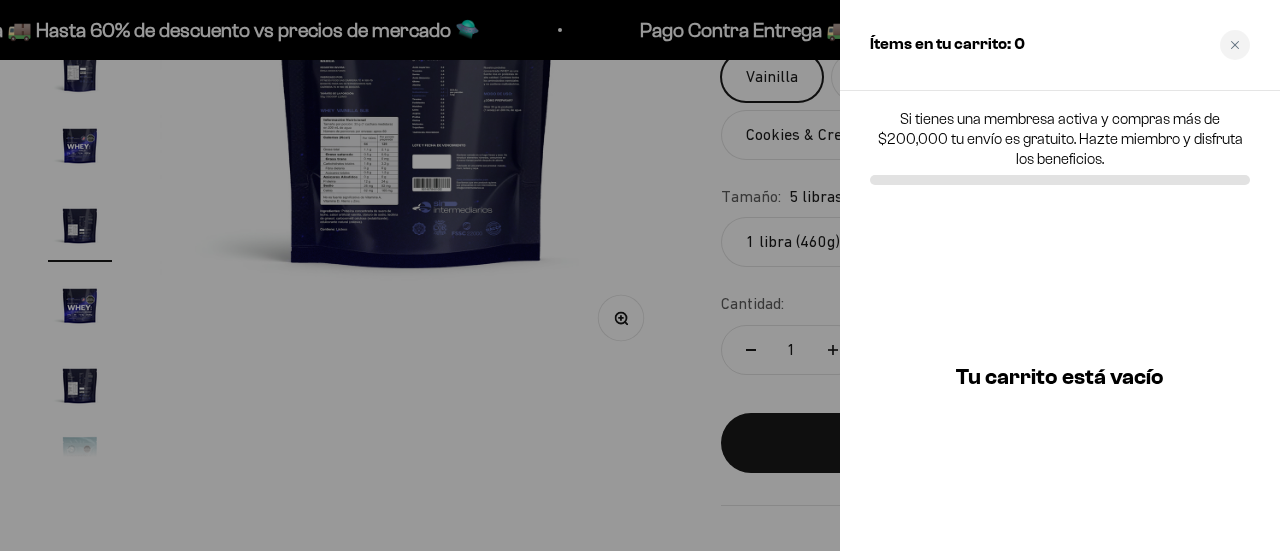 click at bounding box center [640, 275] 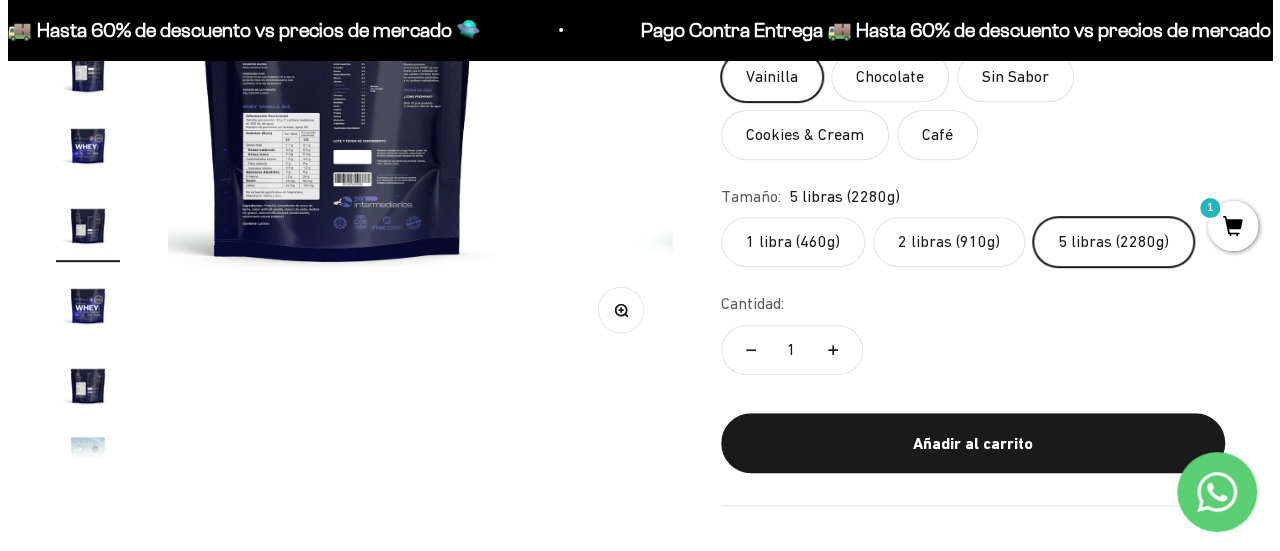 scroll, scrollTop: 0, scrollLeft: 5163, axis: horizontal 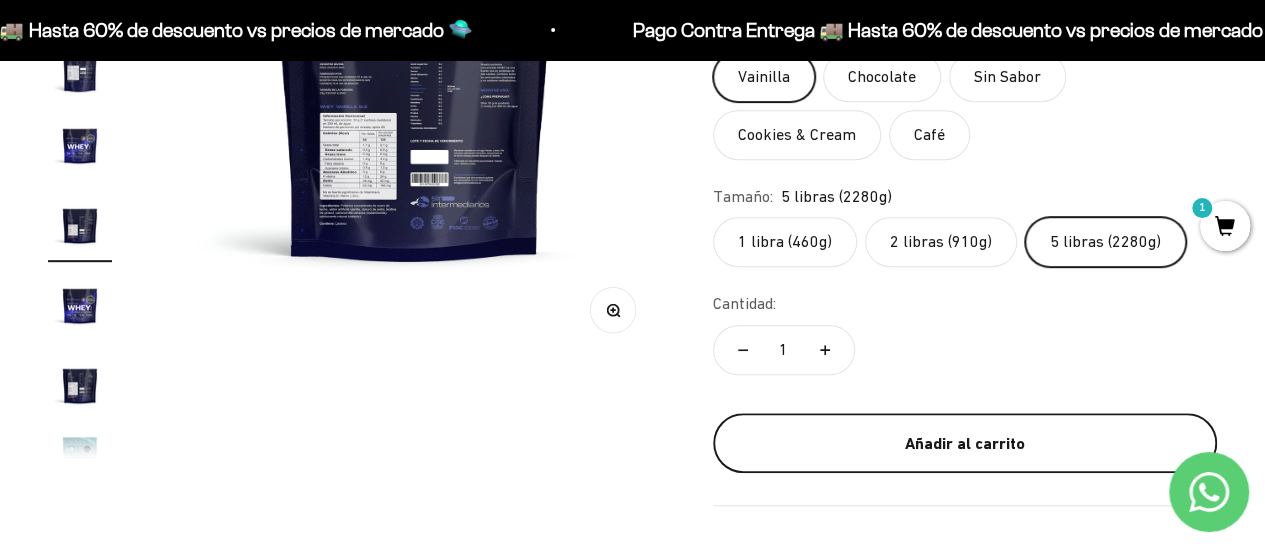 click on "Añadir al carrito" at bounding box center (965, 444) 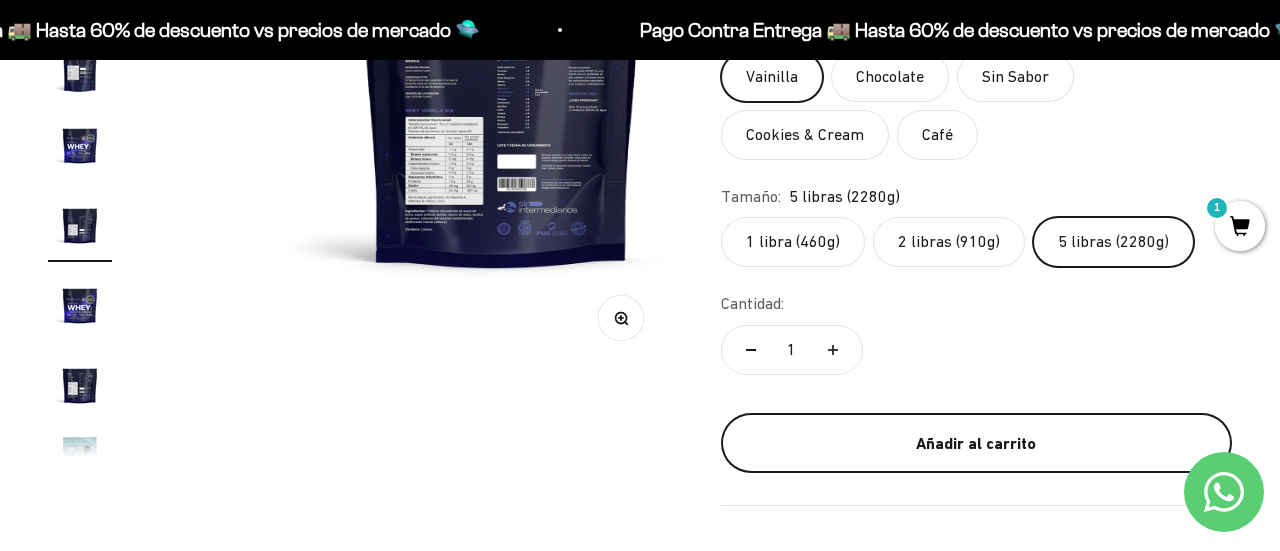 scroll, scrollTop: 0, scrollLeft: 5248, axis: horizontal 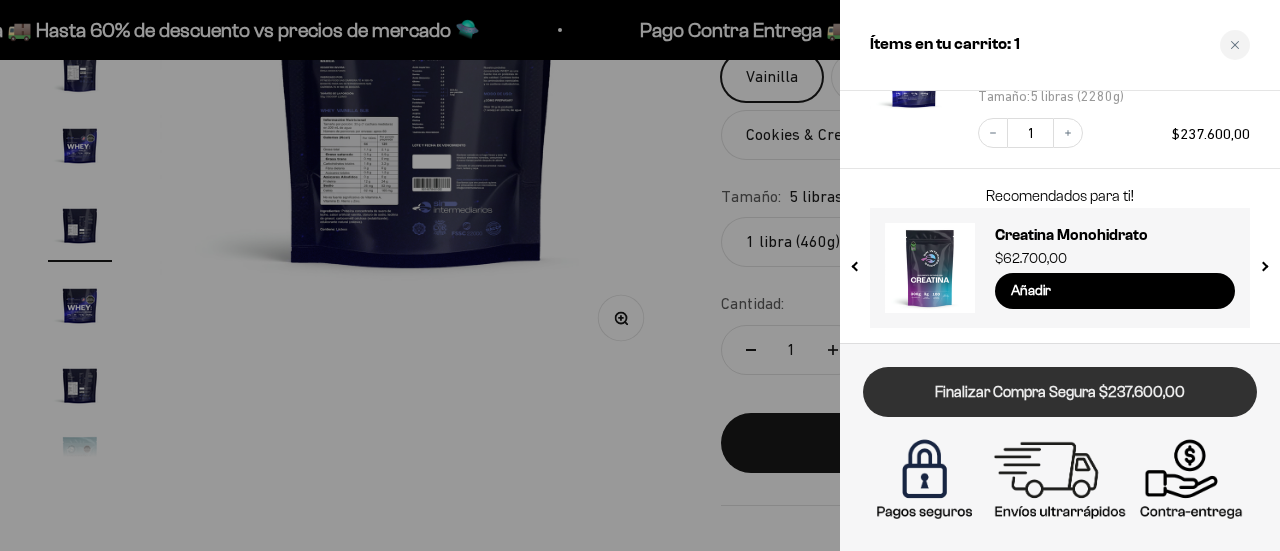 click on "Finalizar Compra Segura $237.600,00" at bounding box center (1060, 392) 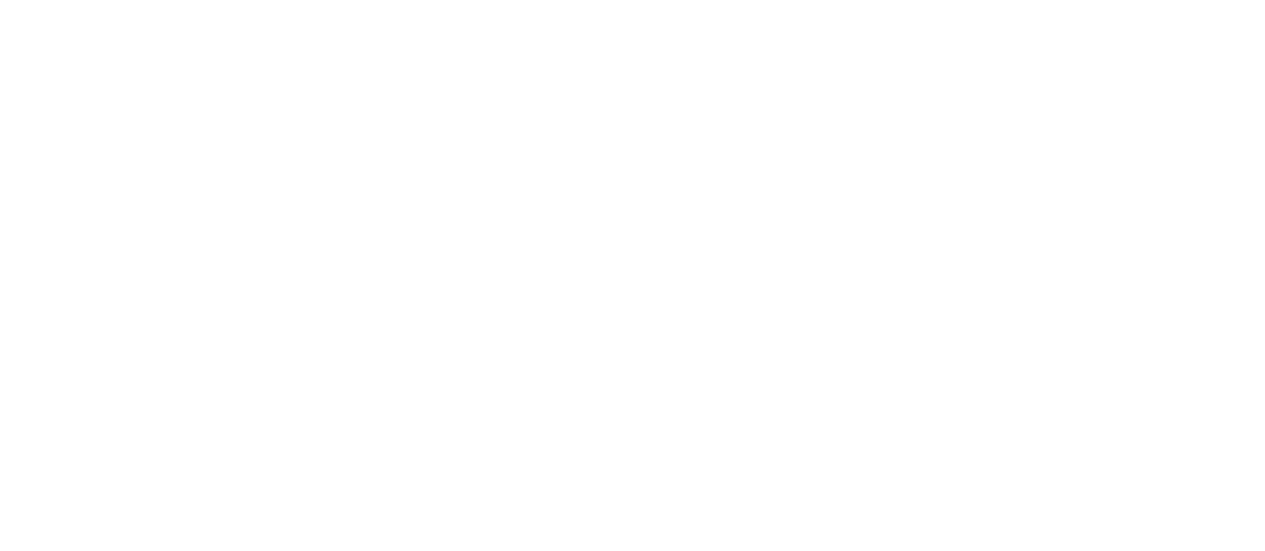 scroll, scrollTop: 0, scrollLeft: 0, axis: both 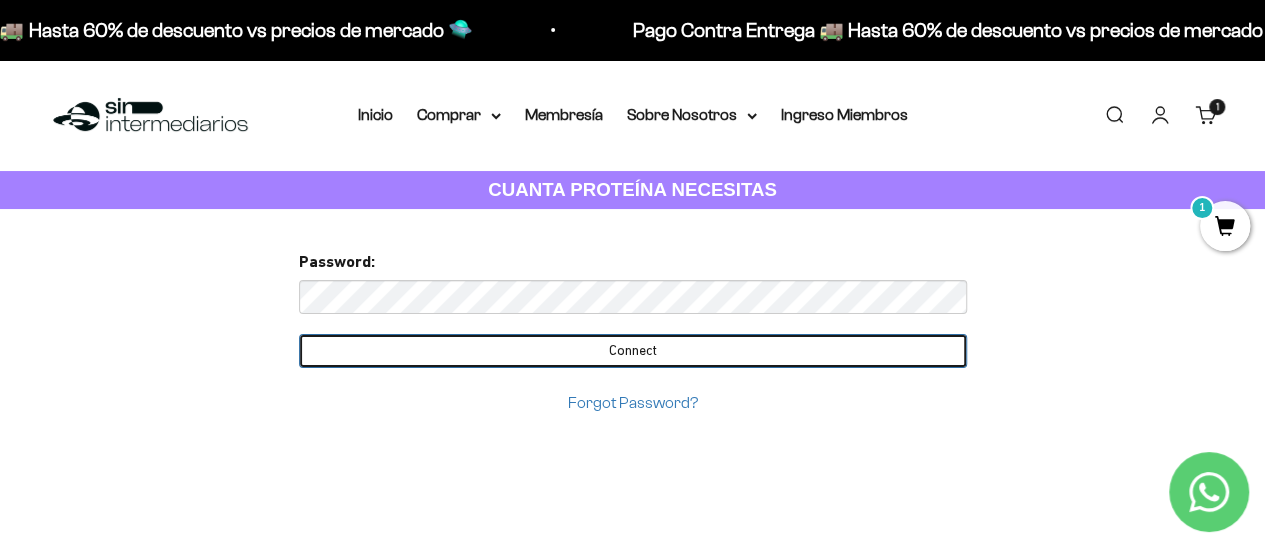 click on "Connect" at bounding box center [633, 351] 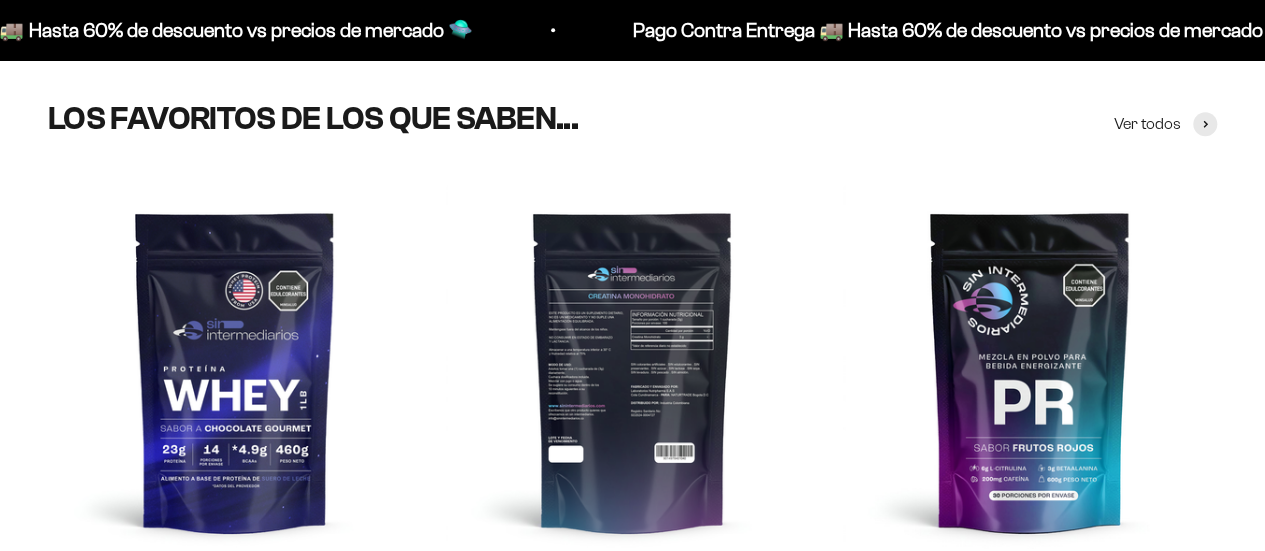 scroll, scrollTop: 700, scrollLeft: 0, axis: vertical 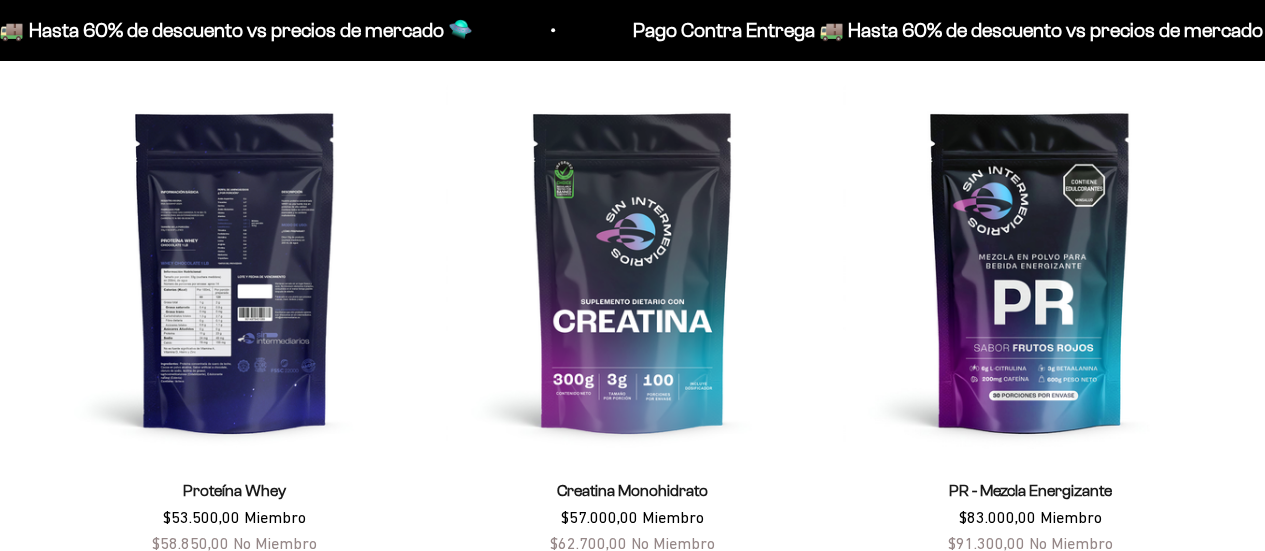 click at bounding box center (235, 271) 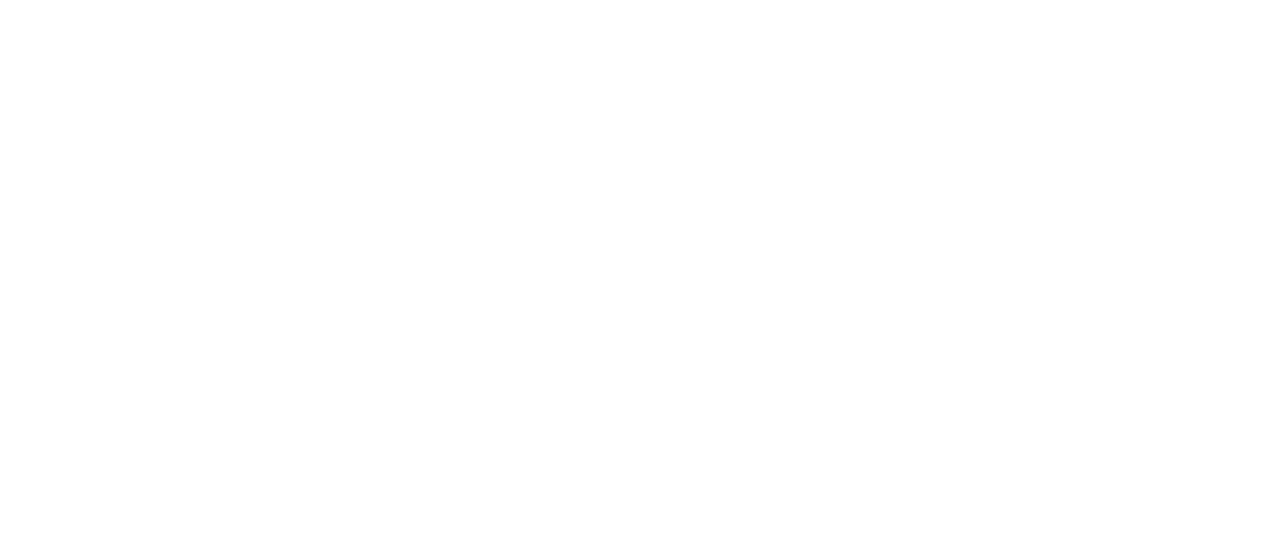 scroll, scrollTop: 0, scrollLeft: 0, axis: both 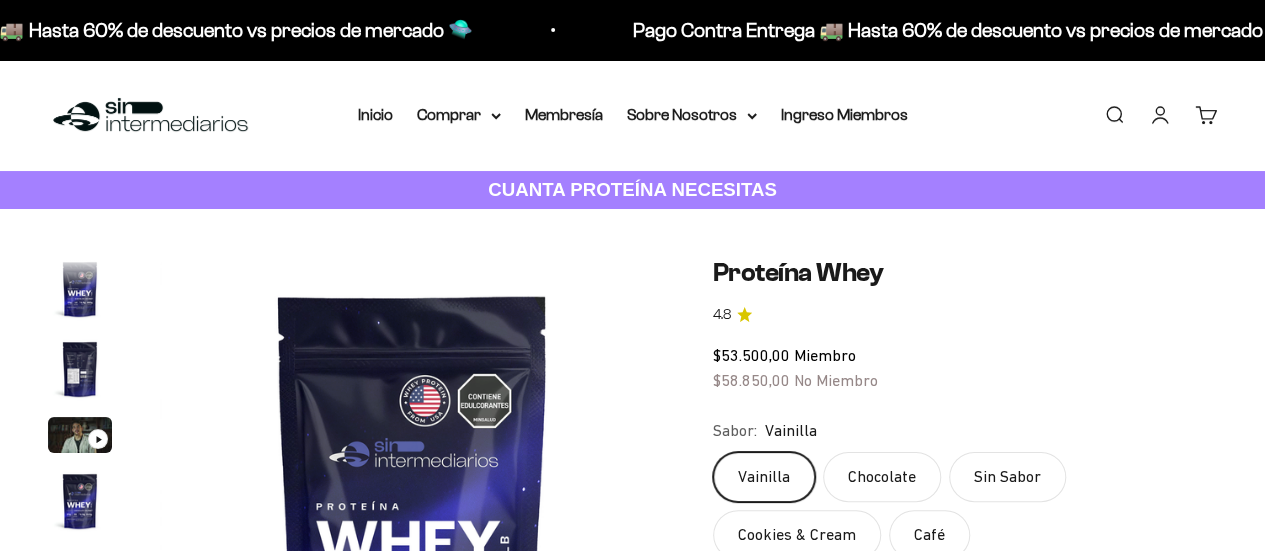 click at bounding box center (80, 1221) 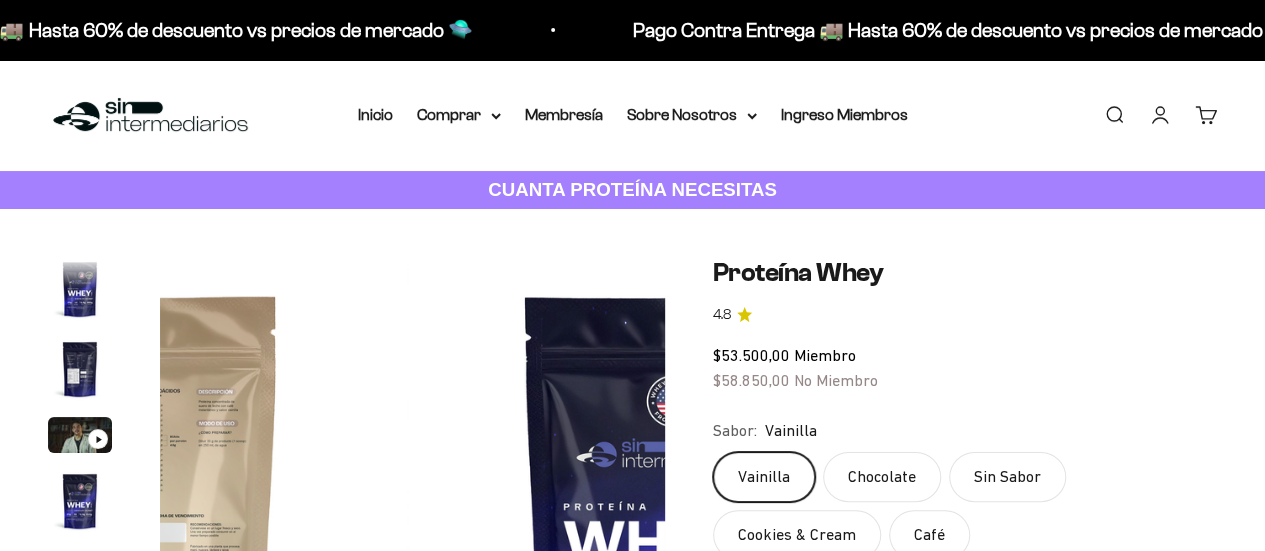 scroll, scrollTop: 751, scrollLeft: 0, axis: vertical 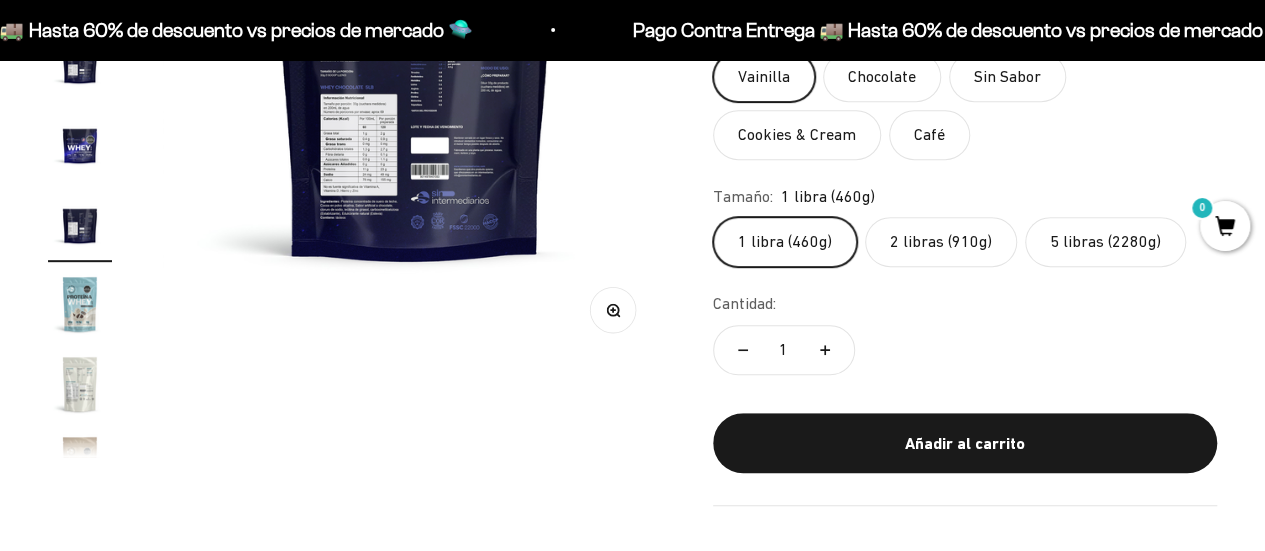 click on "Zoom" at bounding box center [612, 309] 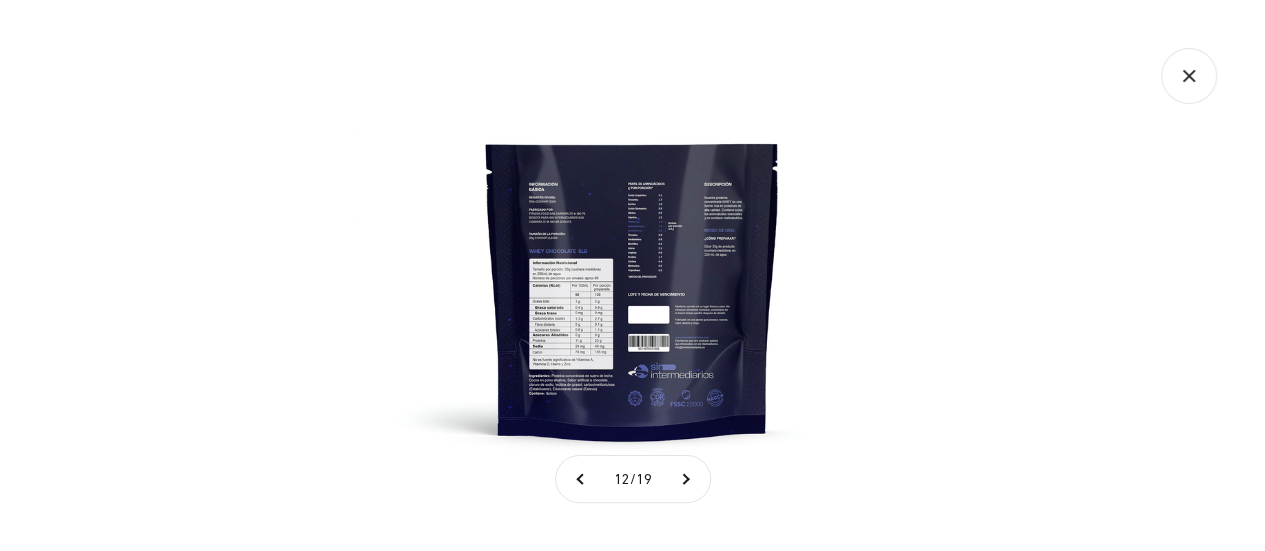 click at bounding box center (632, 275) 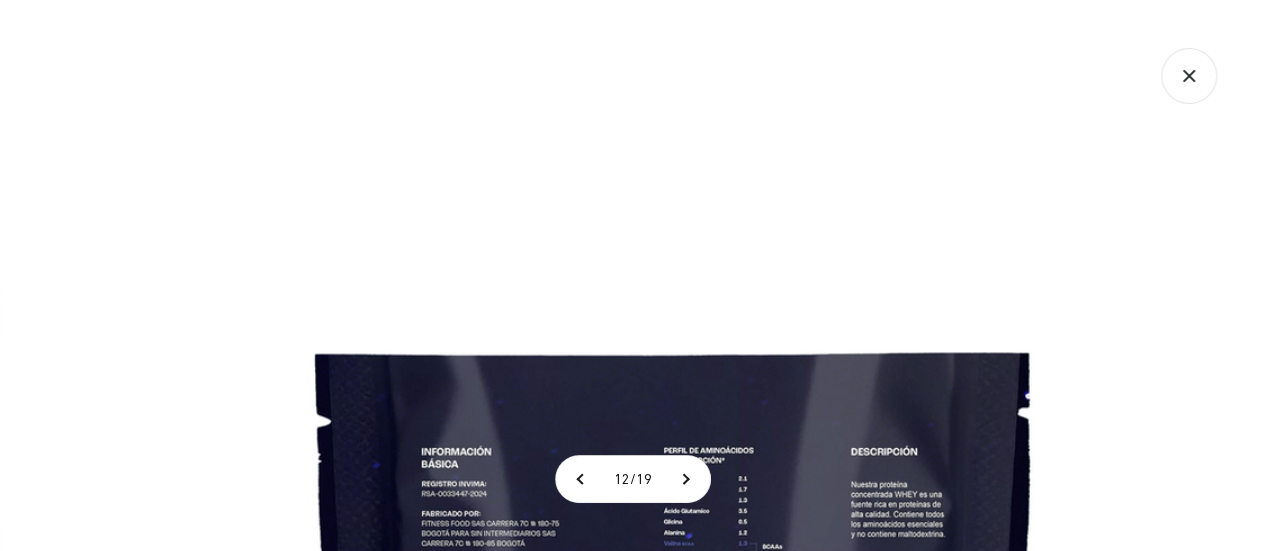 click 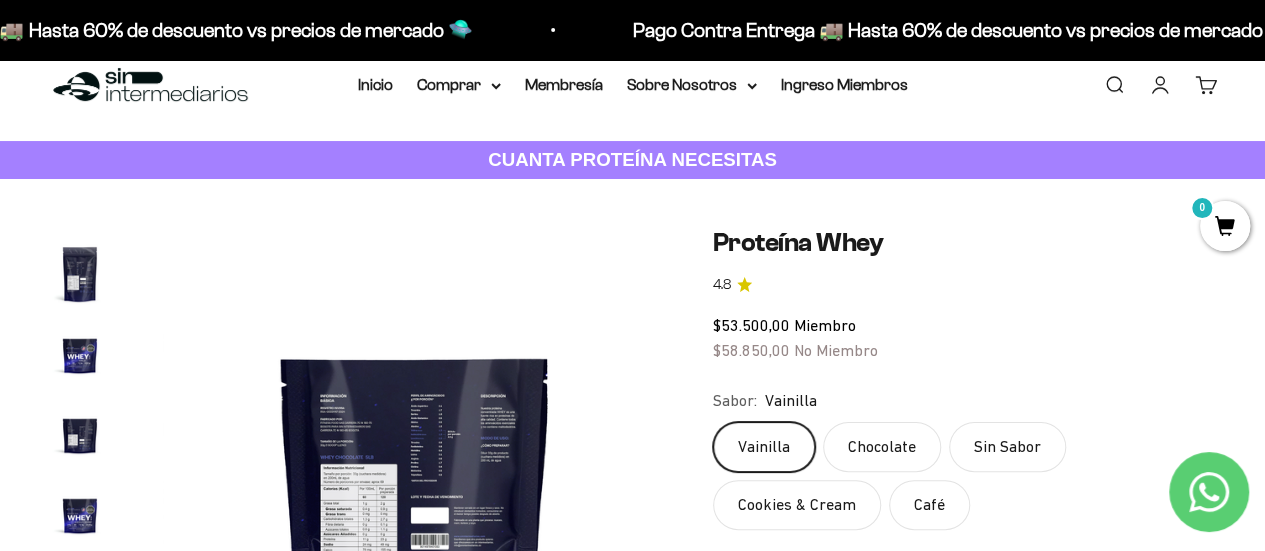 scroll, scrollTop: 0, scrollLeft: 0, axis: both 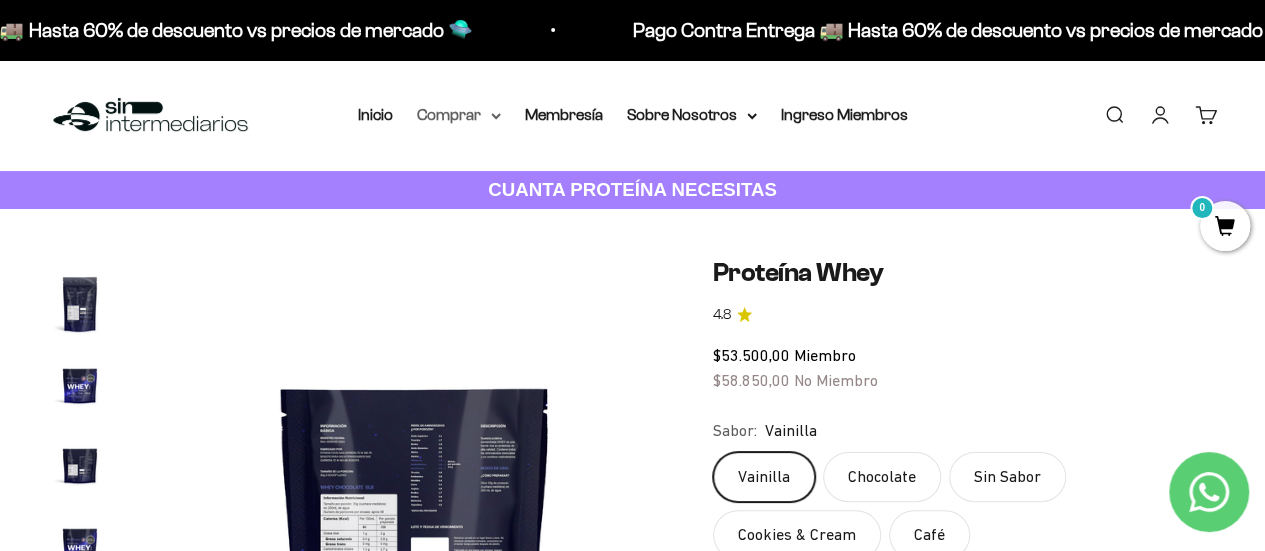 click 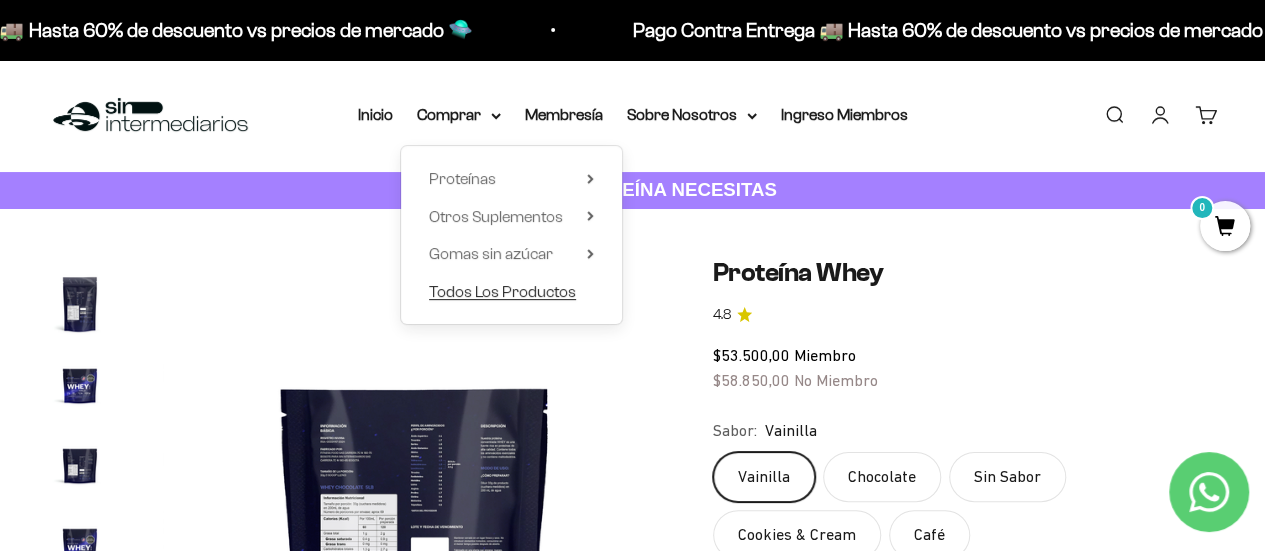 click on "Todos Los Productos" at bounding box center (502, 291) 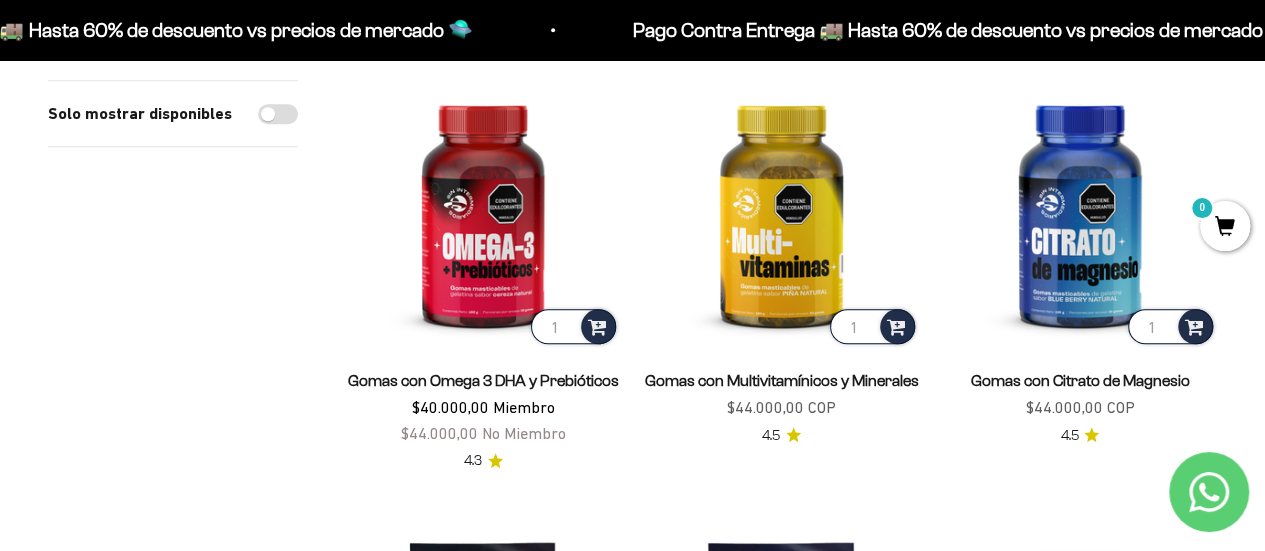 scroll, scrollTop: 700, scrollLeft: 0, axis: vertical 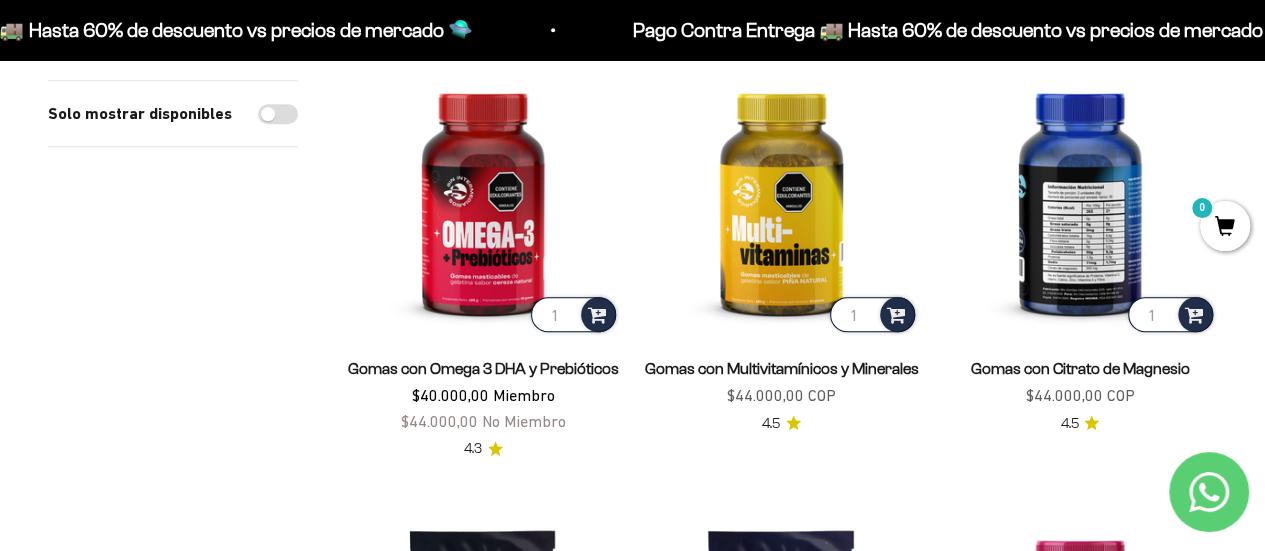 click at bounding box center [1080, 199] 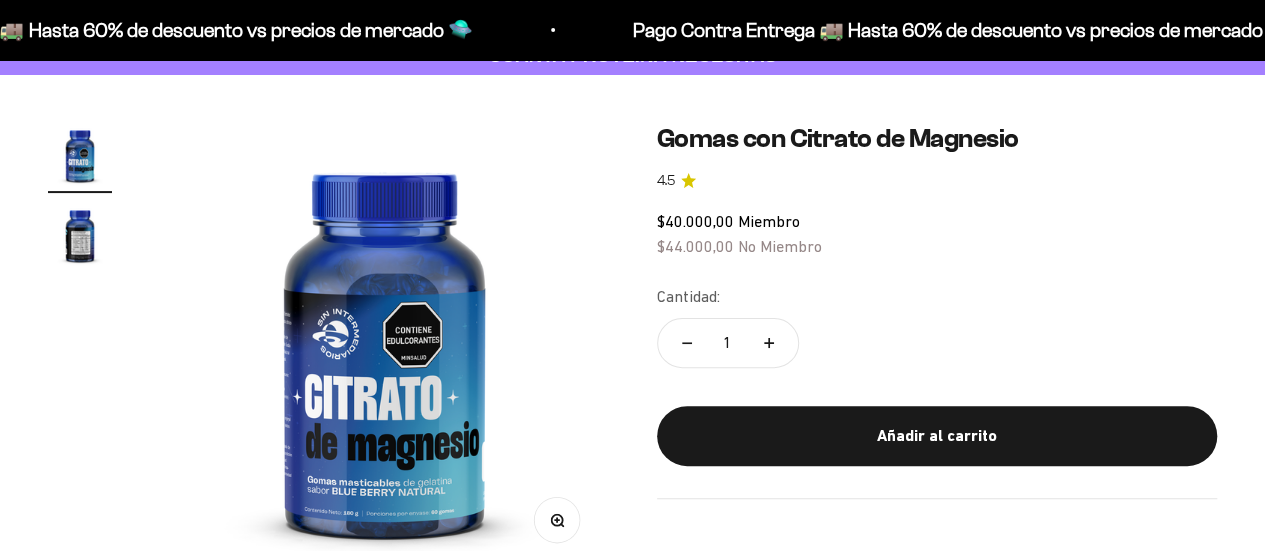 scroll, scrollTop: 200, scrollLeft: 0, axis: vertical 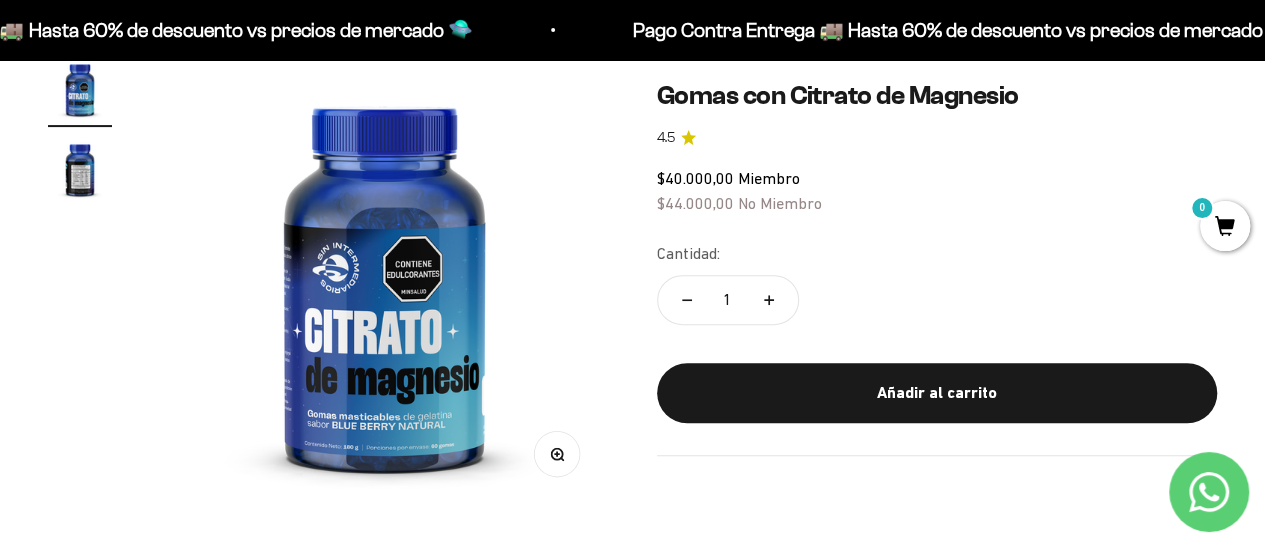 click on "Zoom" at bounding box center [556, 453] 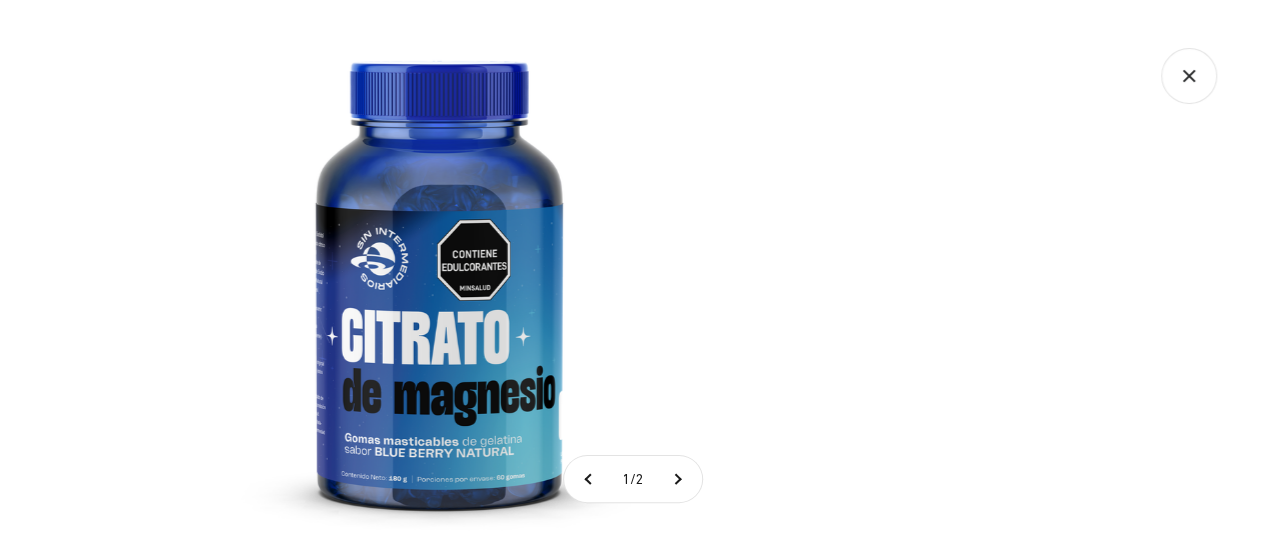 click at bounding box center (439, 275) 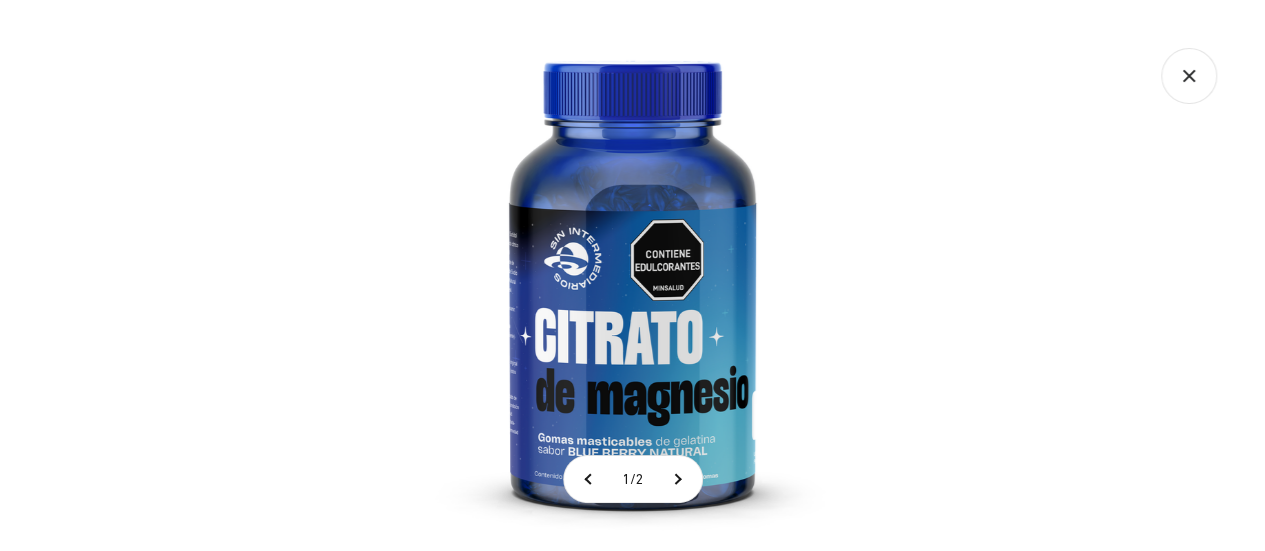 click 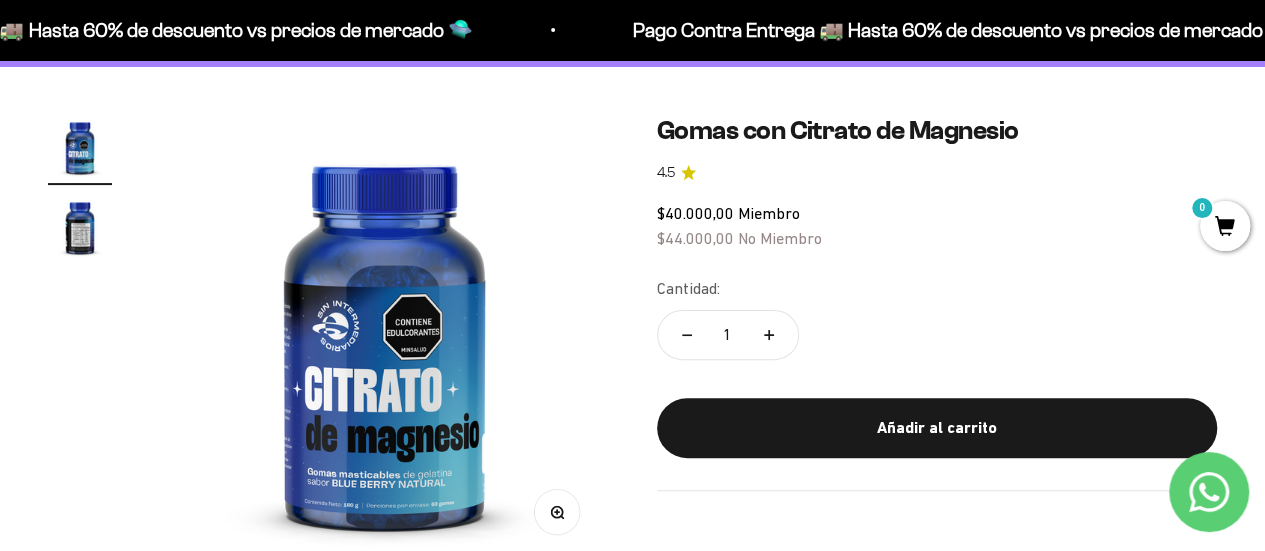 scroll, scrollTop: 100, scrollLeft: 0, axis: vertical 